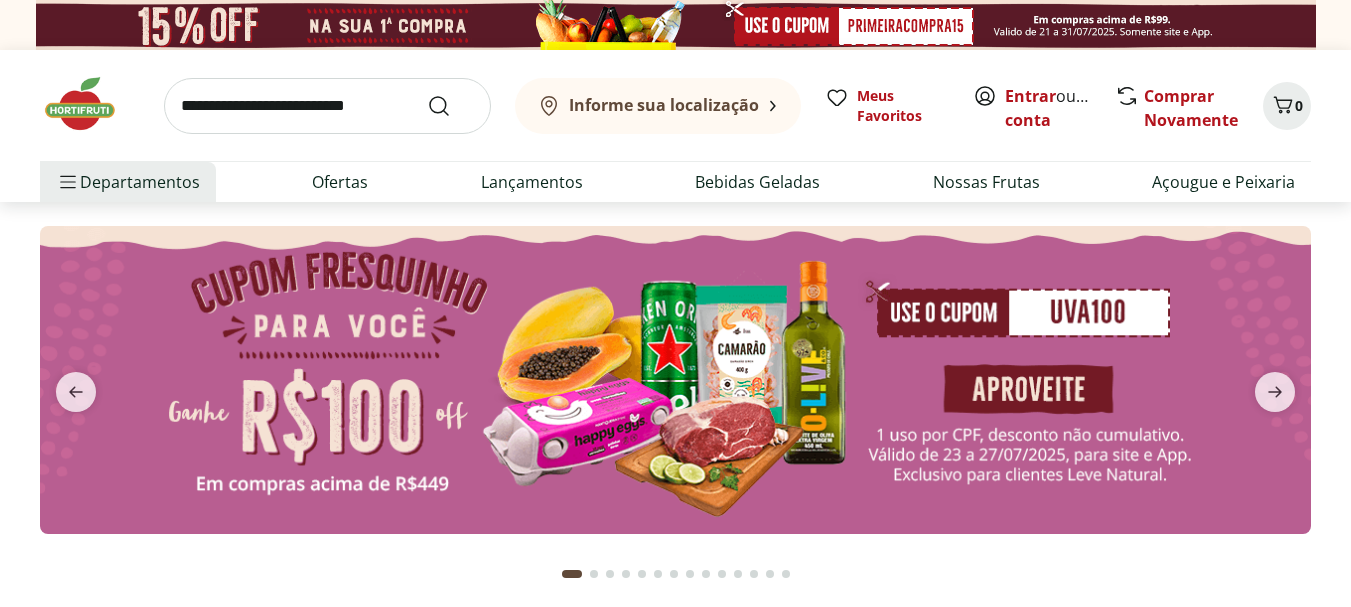 scroll, scrollTop: 0, scrollLeft: 0, axis: both 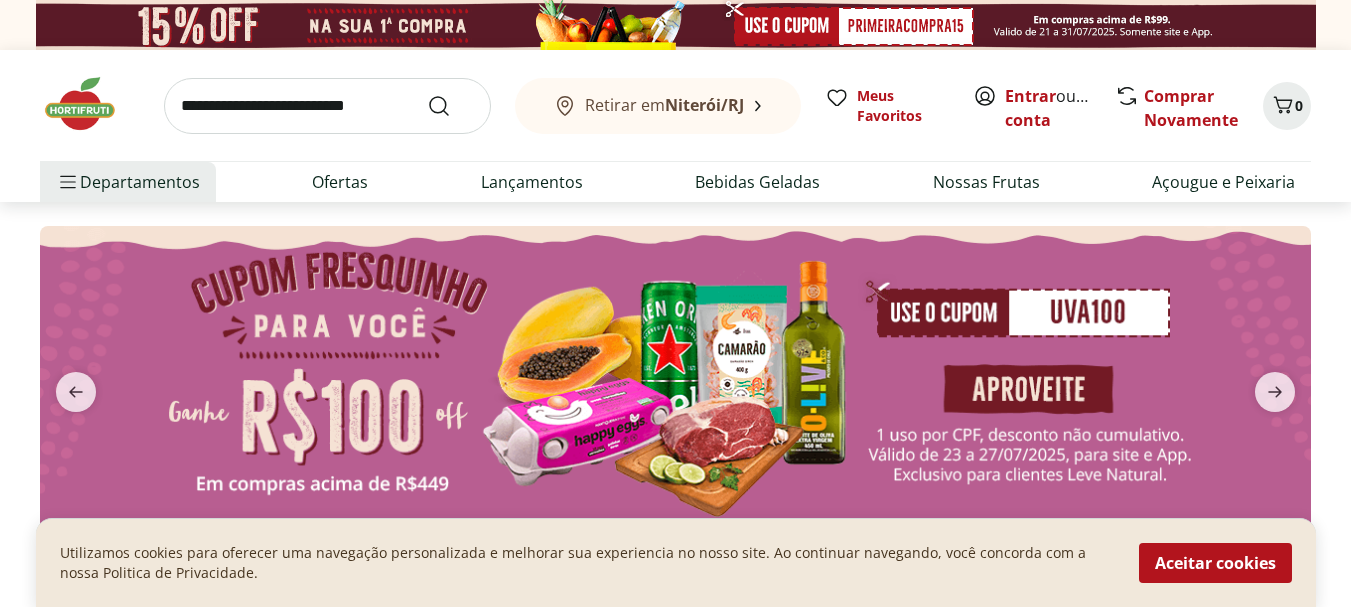 click at bounding box center [327, 106] 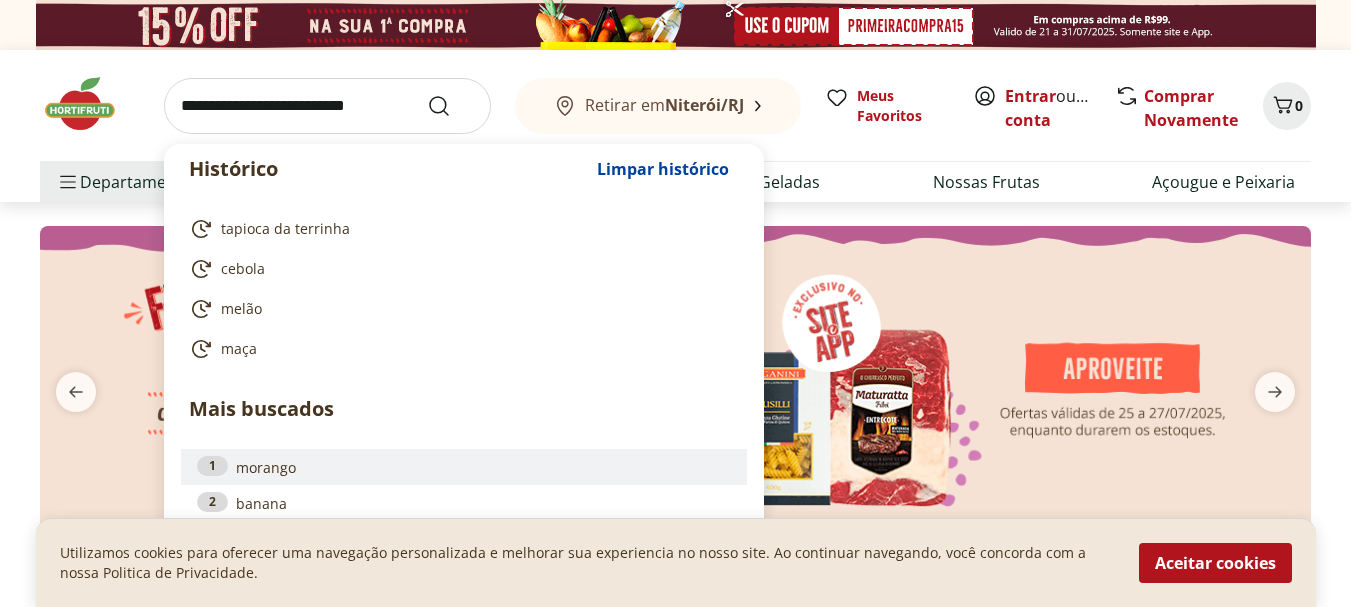 click on "1 morango" at bounding box center (464, 467) 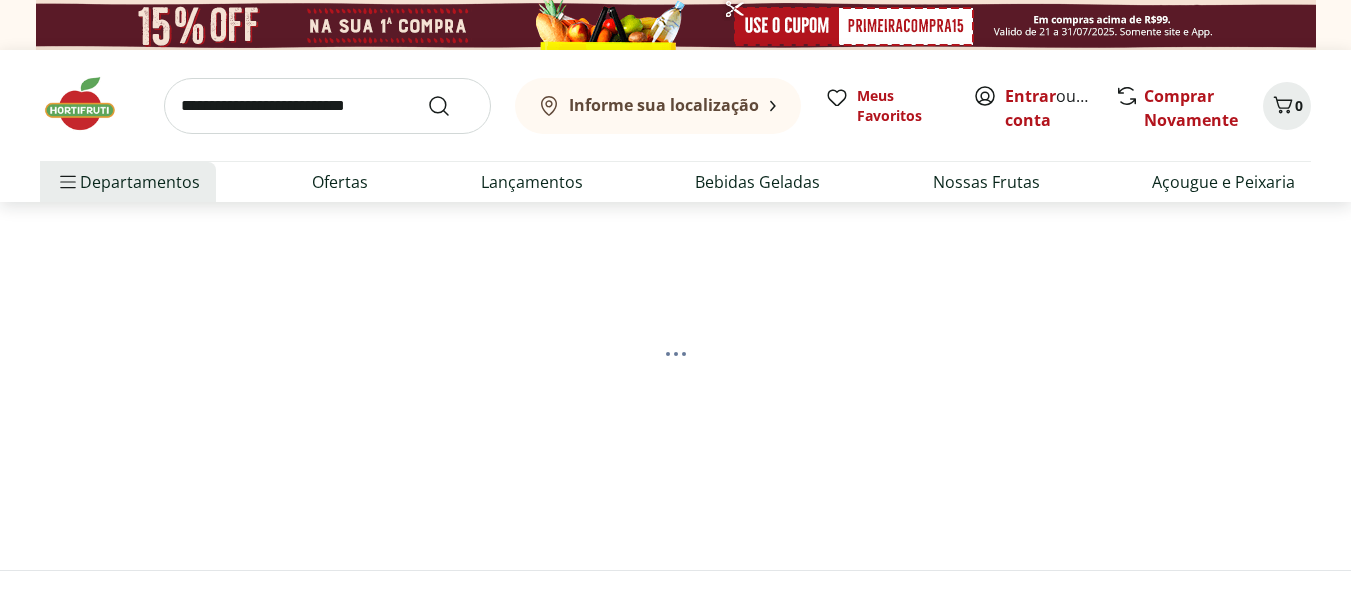 scroll, scrollTop: 0, scrollLeft: 0, axis: both 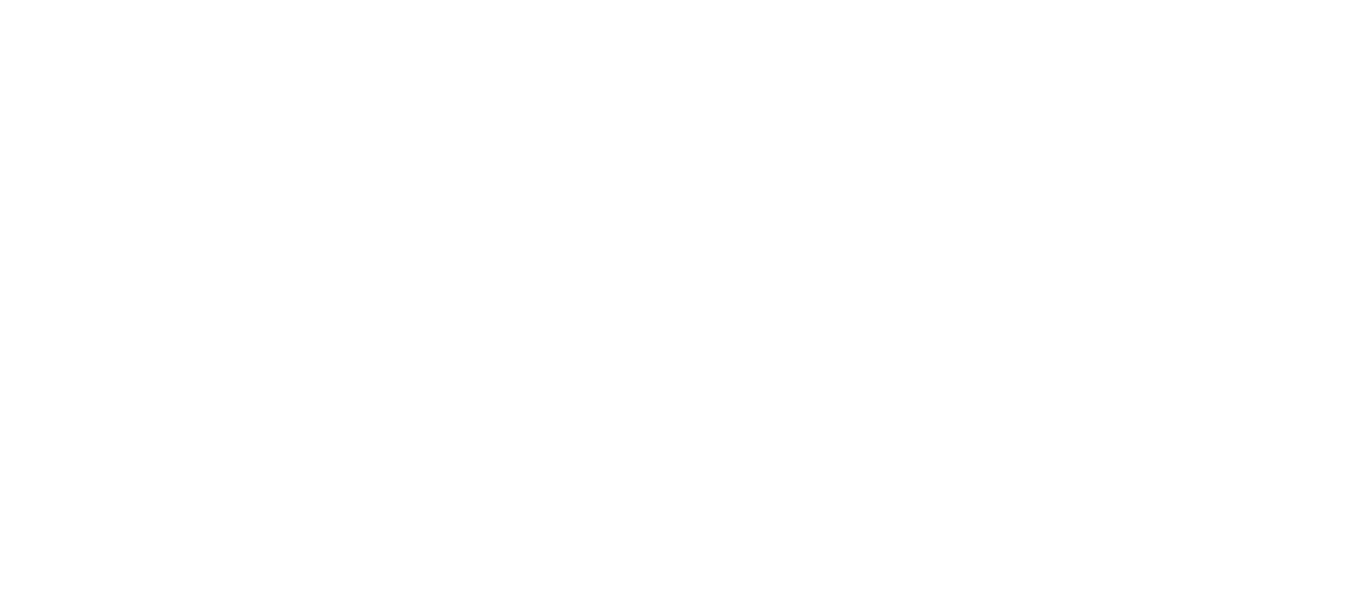 select on "**********" 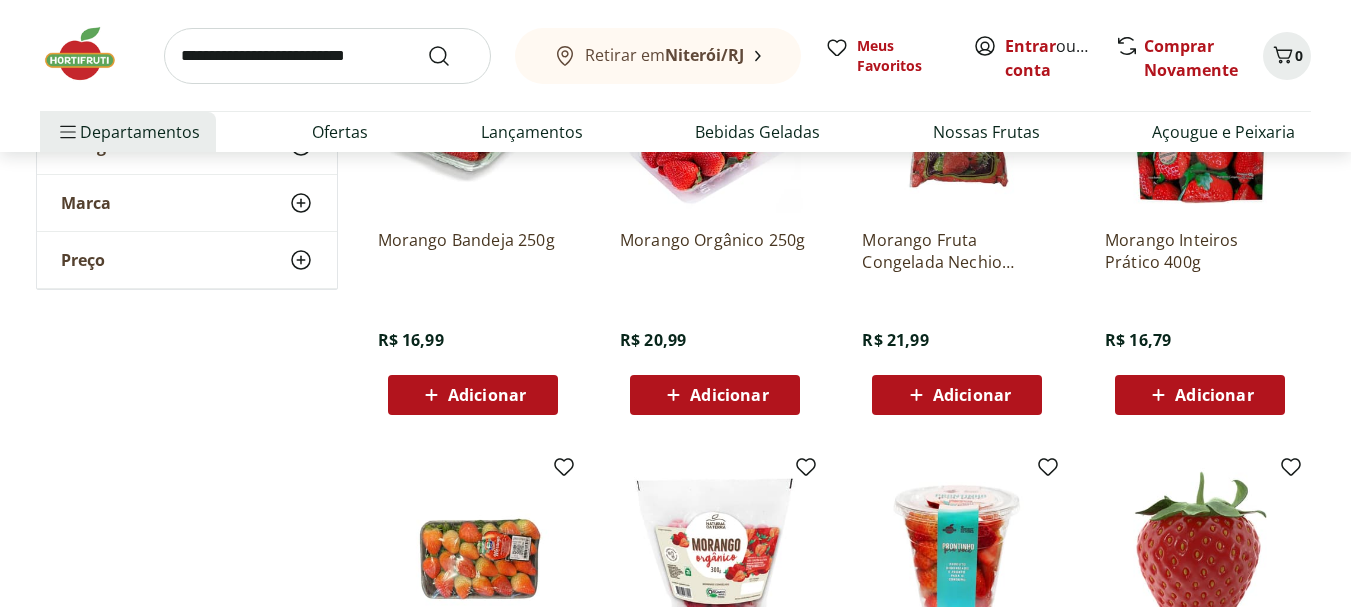 scroll, scrollTop: 200, scrollLeft: 0, axis: vertical 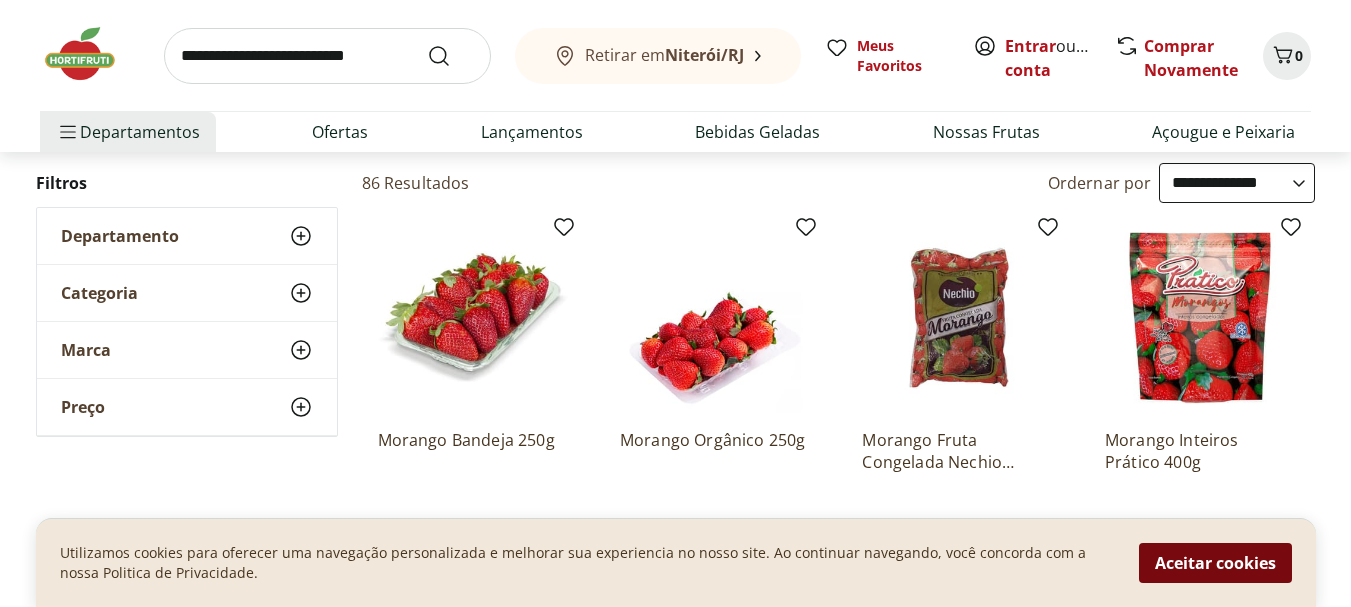 click on "Aceitar cookies" at bounding box center [1215, 563] 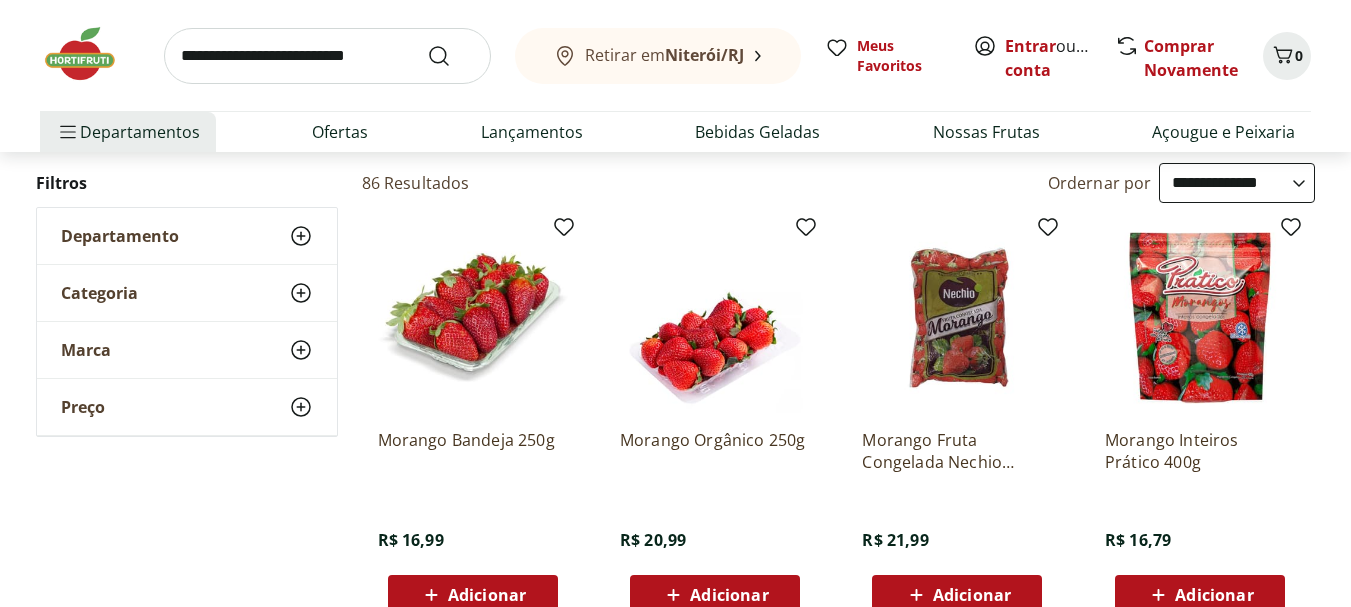 click on "Adicionar" at bounding box center (487, 595) 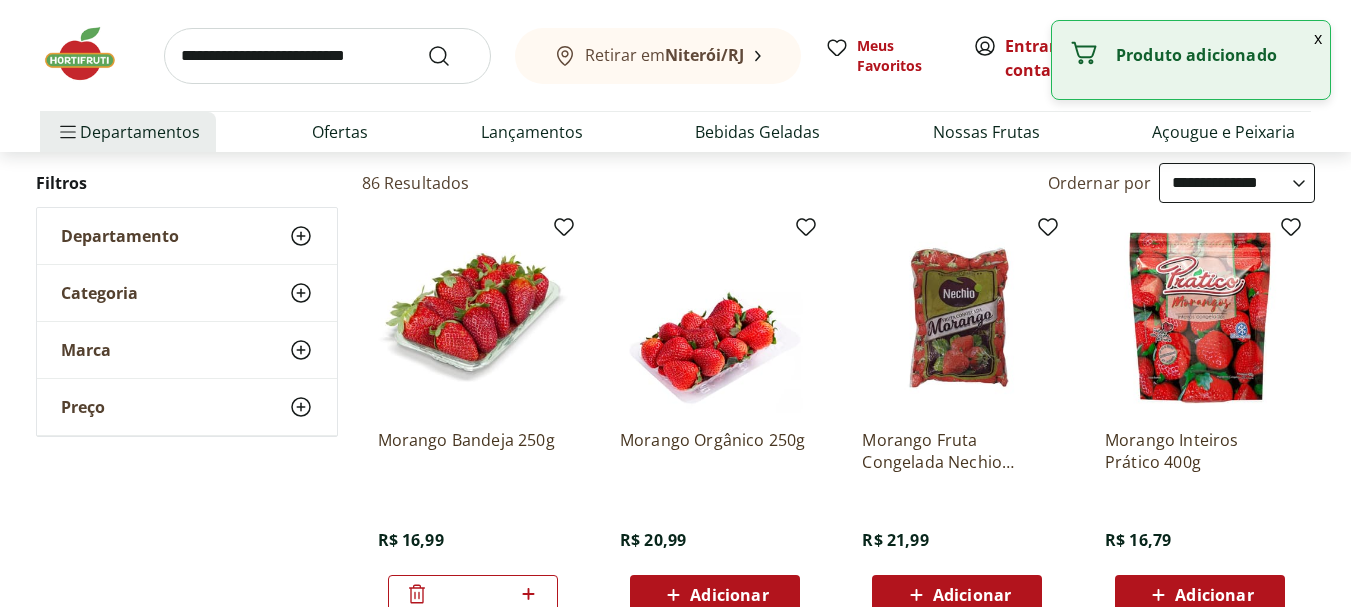 click 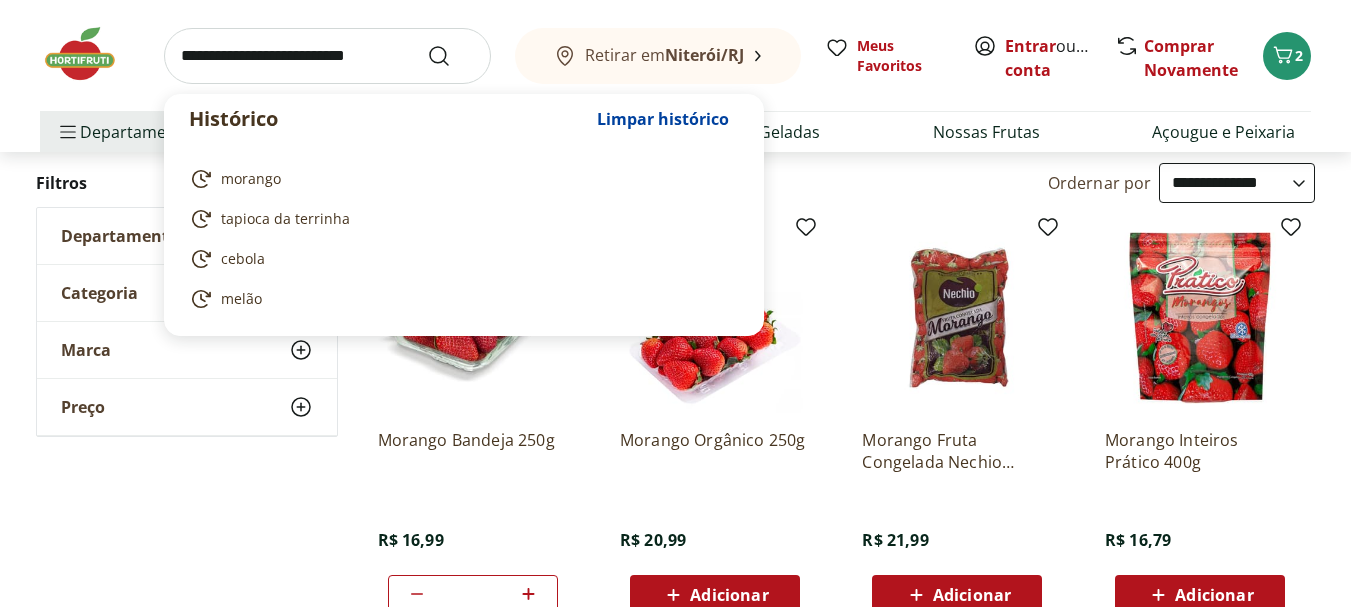 click at bounding box center (327, 56) 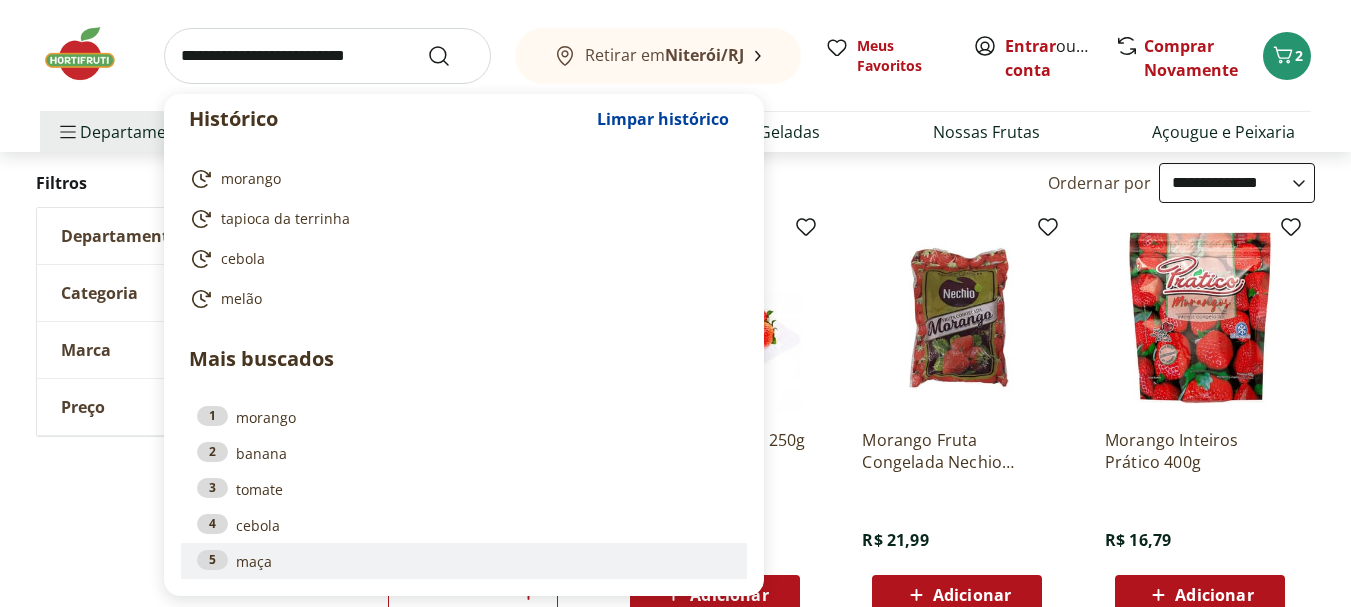 click on "5 maça" at bounding box center [464, 561] 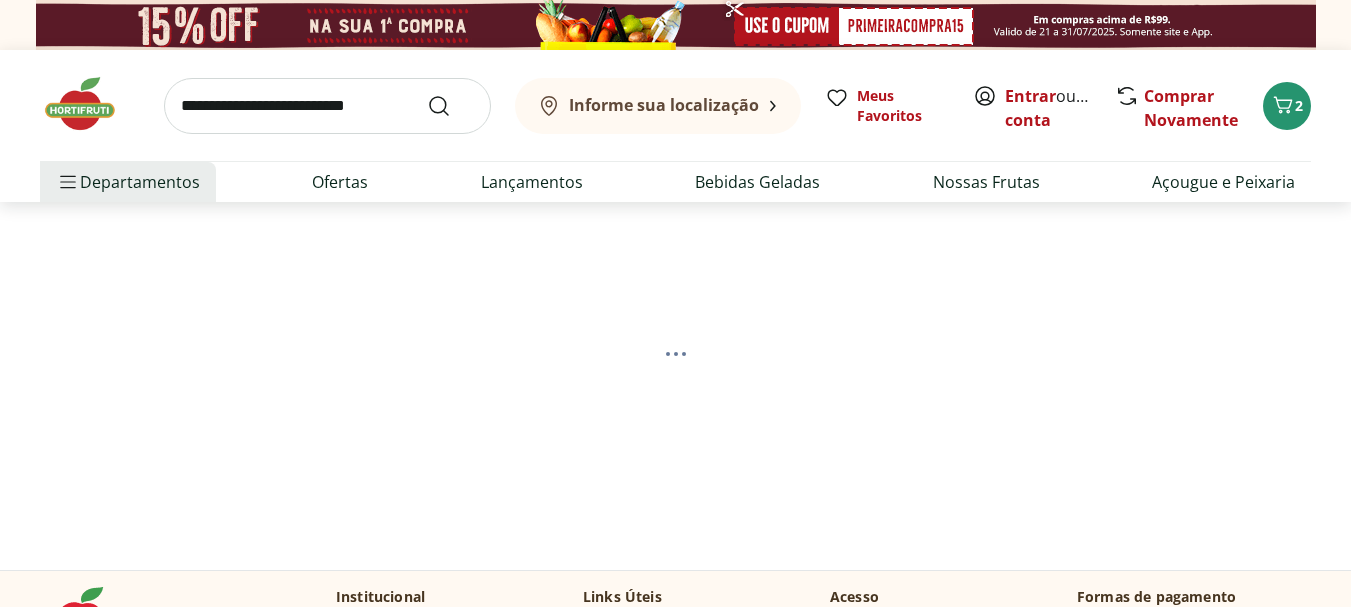 scroll, scrollTop: 0, scrollLeft: 0, axis: both 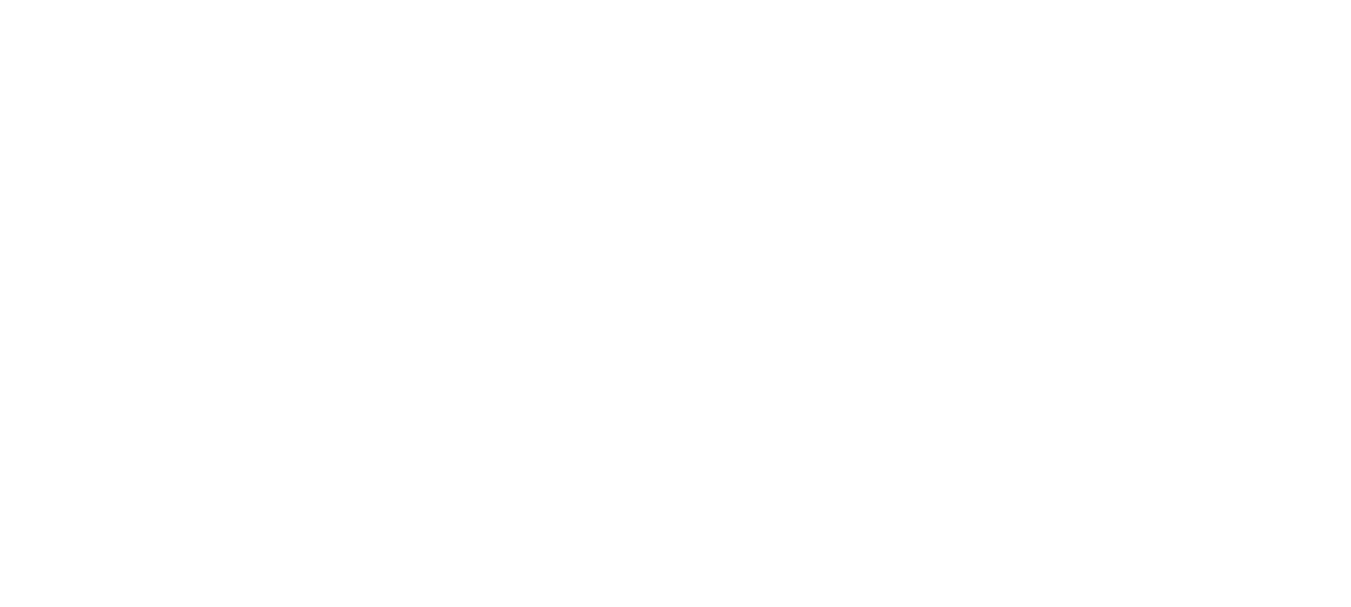 select on "**********" 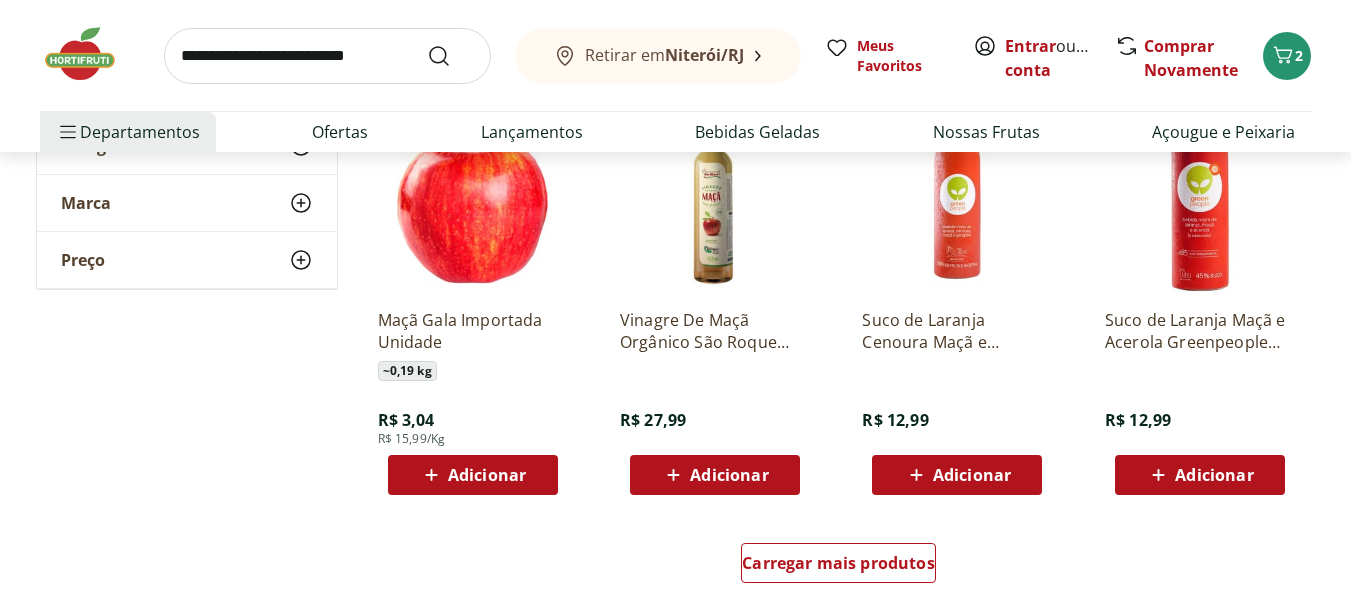 scroll, scrollTop: 1400, scrollLeft: 0, axis: vertical 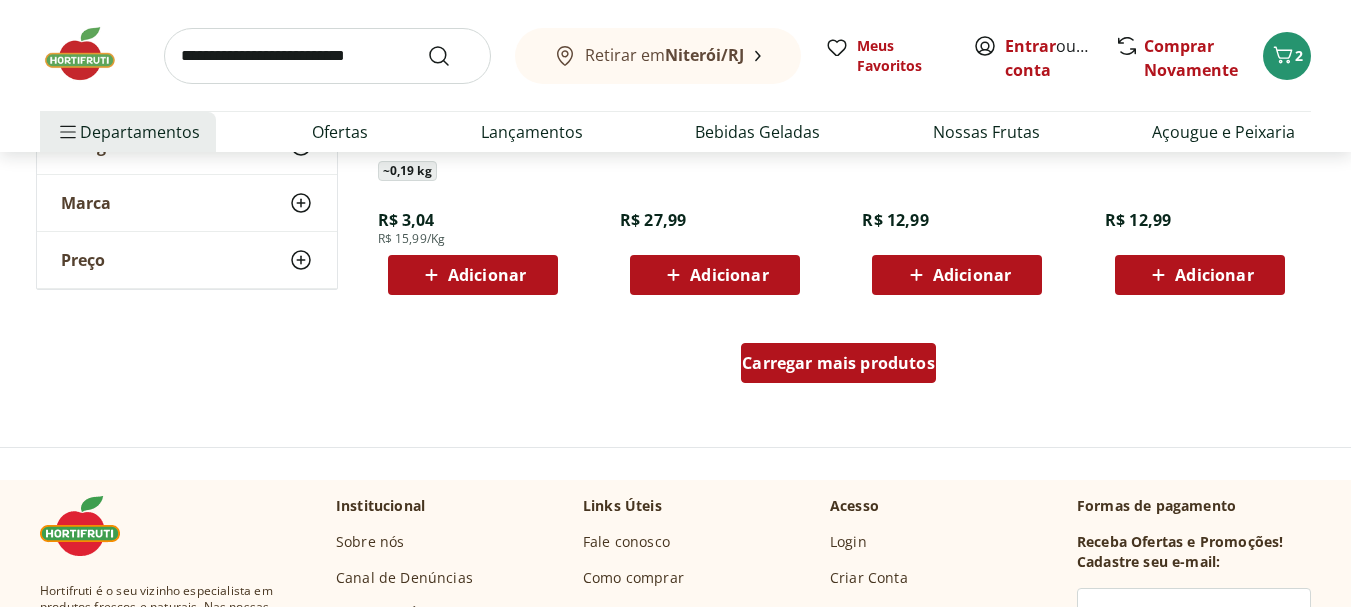 click on "Carregar mais produtos" at bounding box center [838, 363] 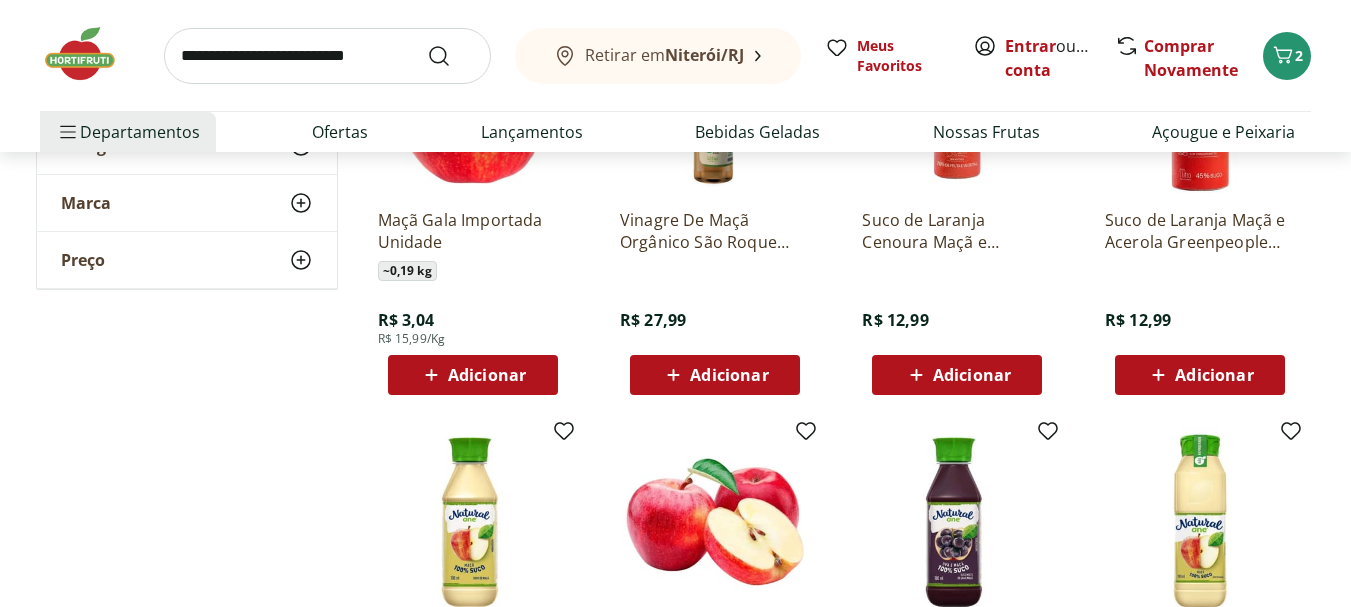 scroll, scrollTop: 1200, scrollLeft: 0, axis: vertical 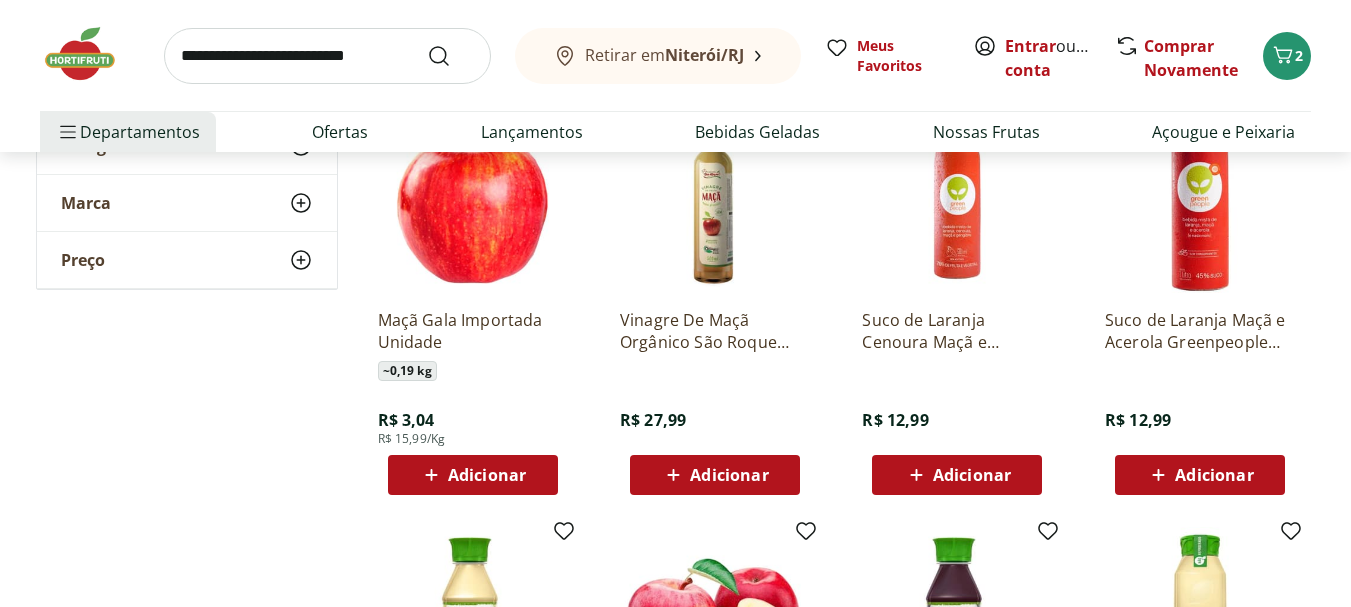 click on "Adicionar" at bounding box center [473, 475] 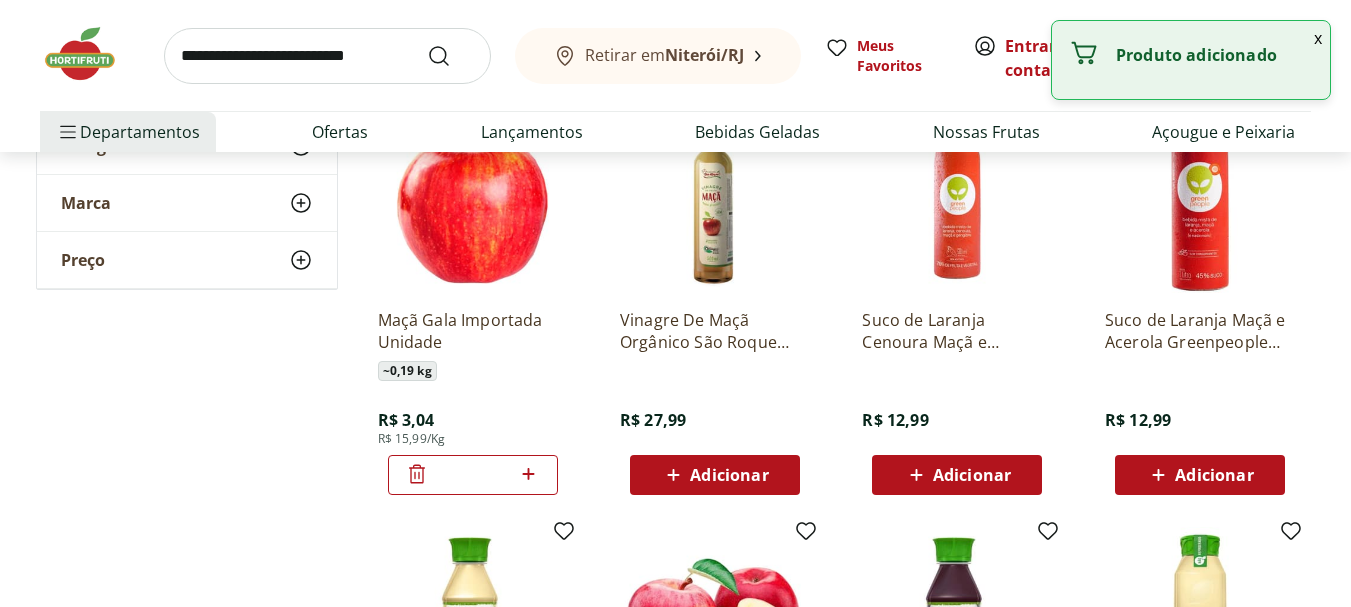 click 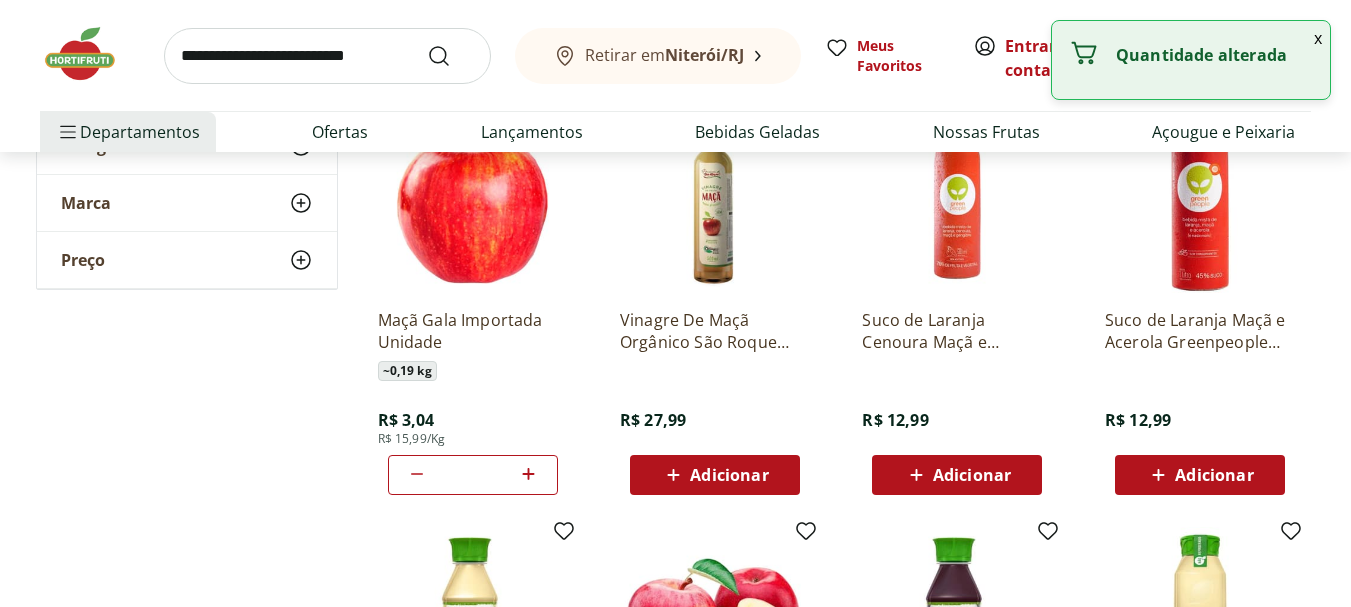 click 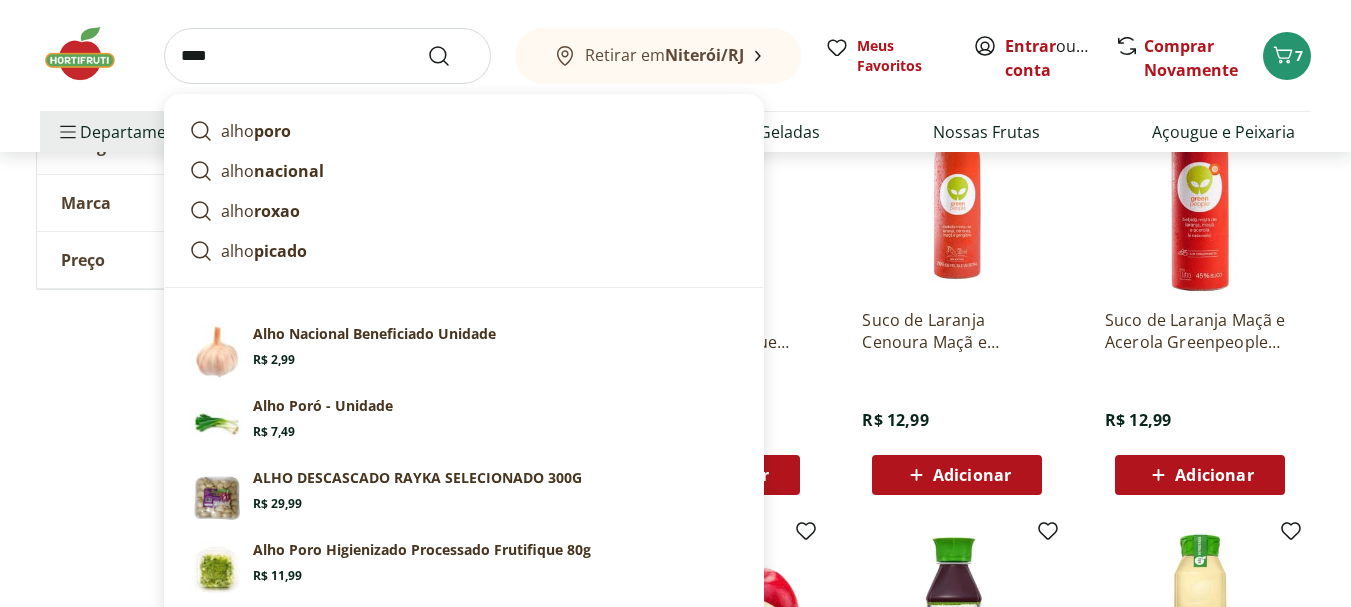 type on "****" 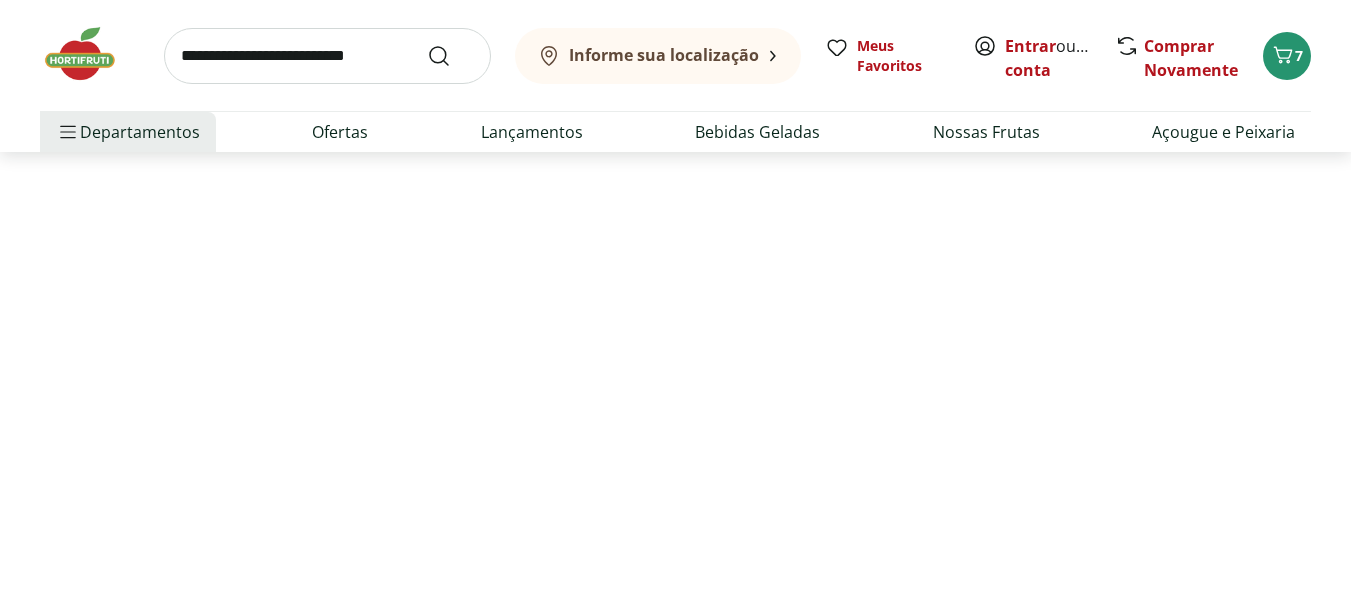 scroll, scrollTop: 0, scrollLeft: 0, axis: both 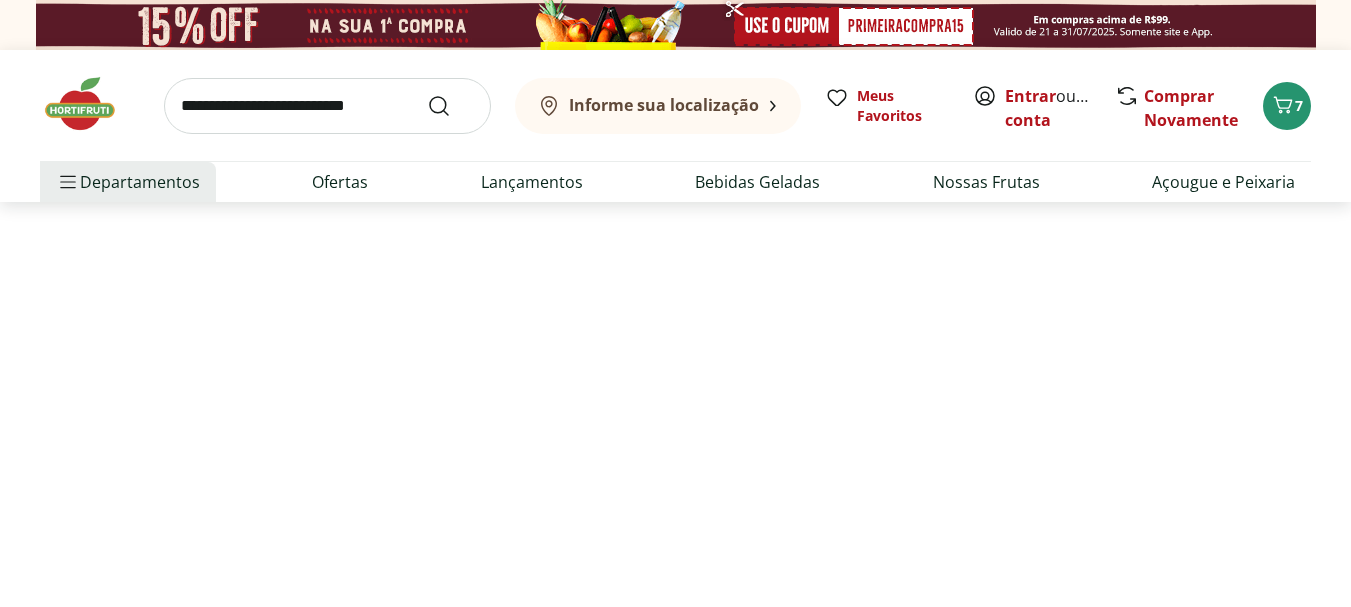 select on "**********" 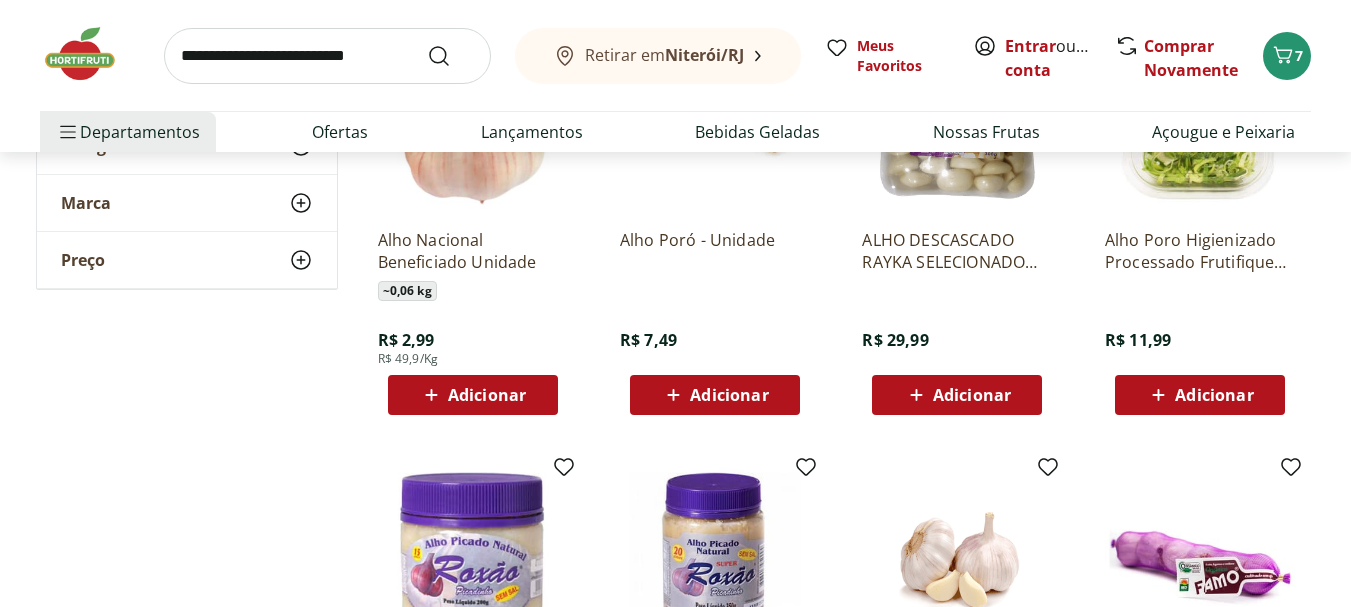 scroll, scrollTop: 300, scrollLeft: 0, axis: vertical 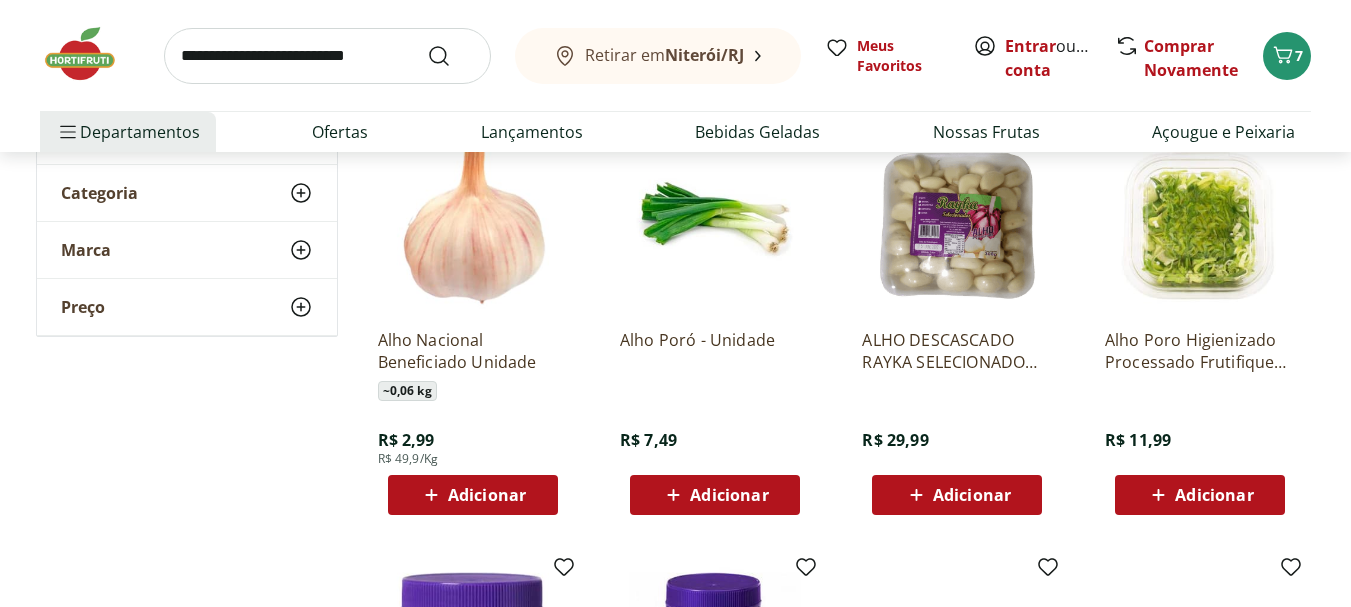 click on "Adicionar" at bounding box center (487, 495) 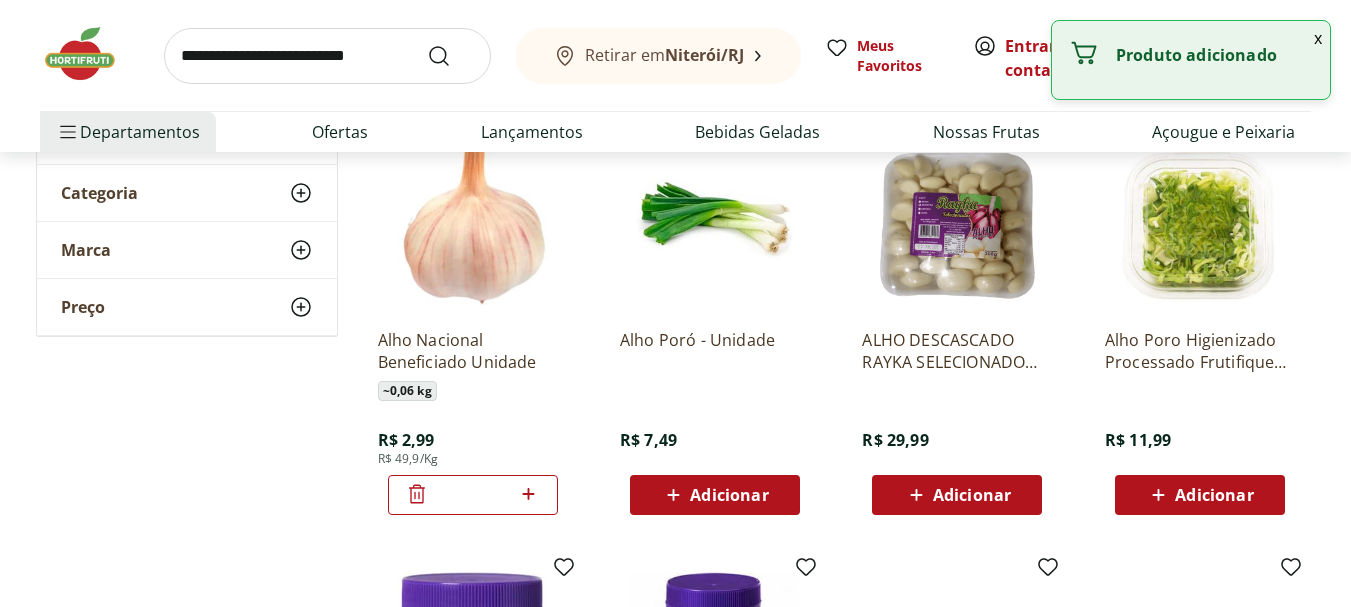 click 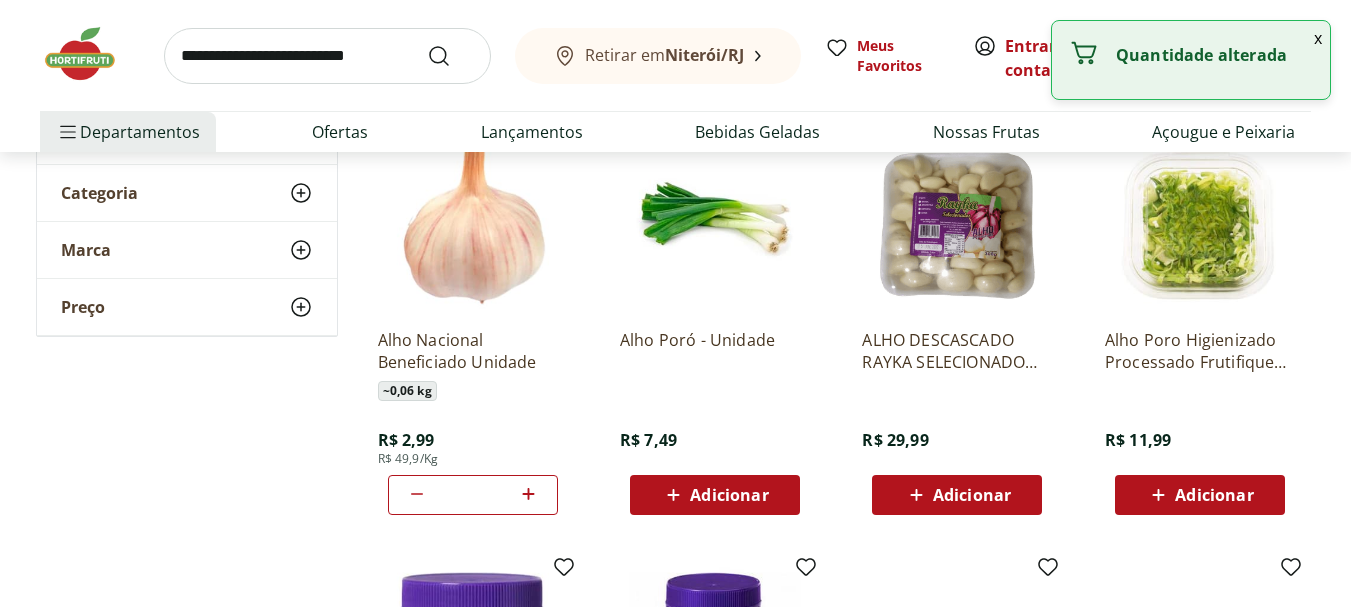click 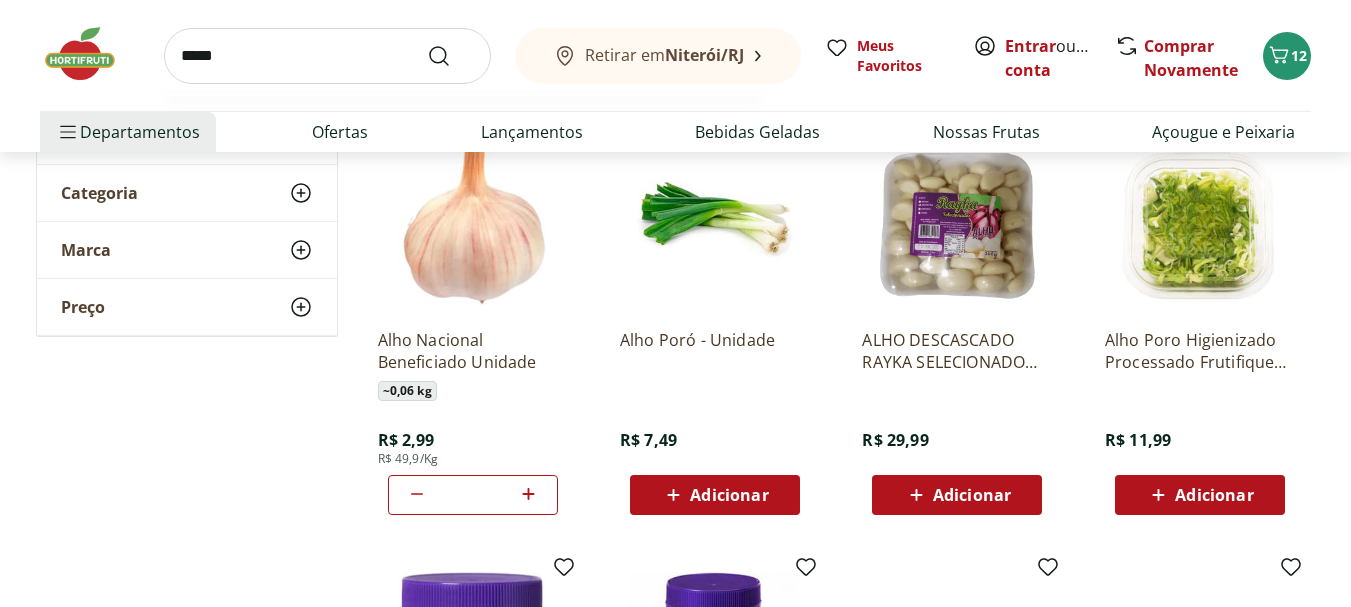 type on "*****" 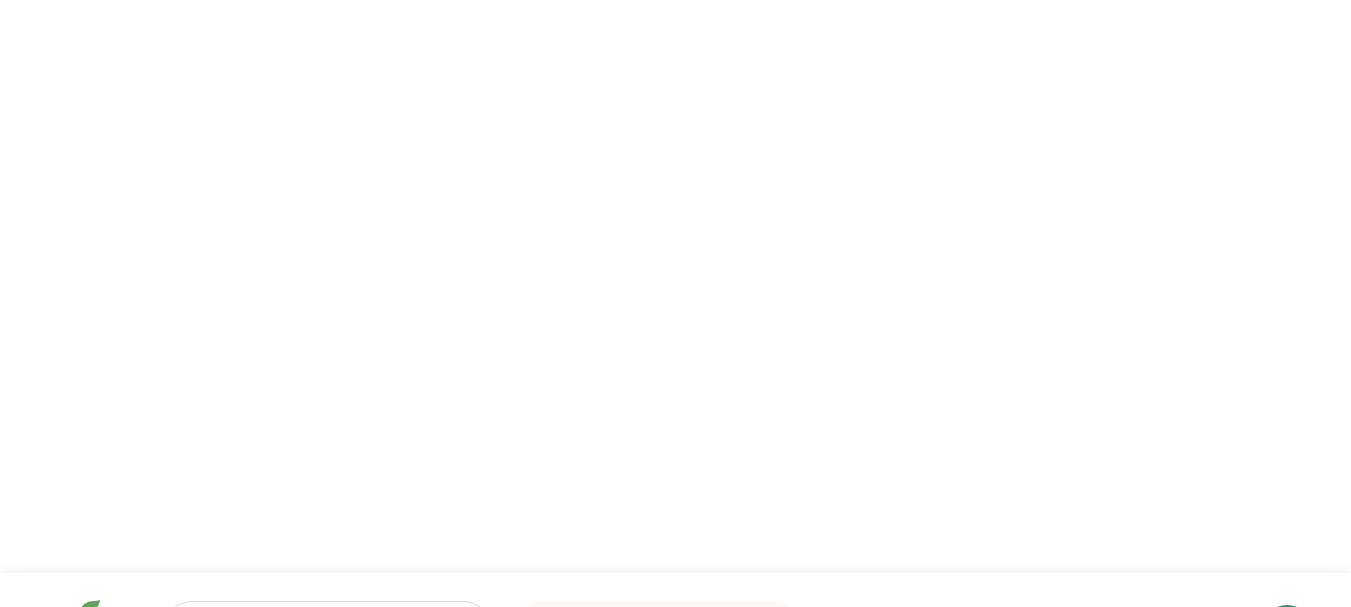 scroll, scrollTop: 0, scrollLeft: 0, axis: both 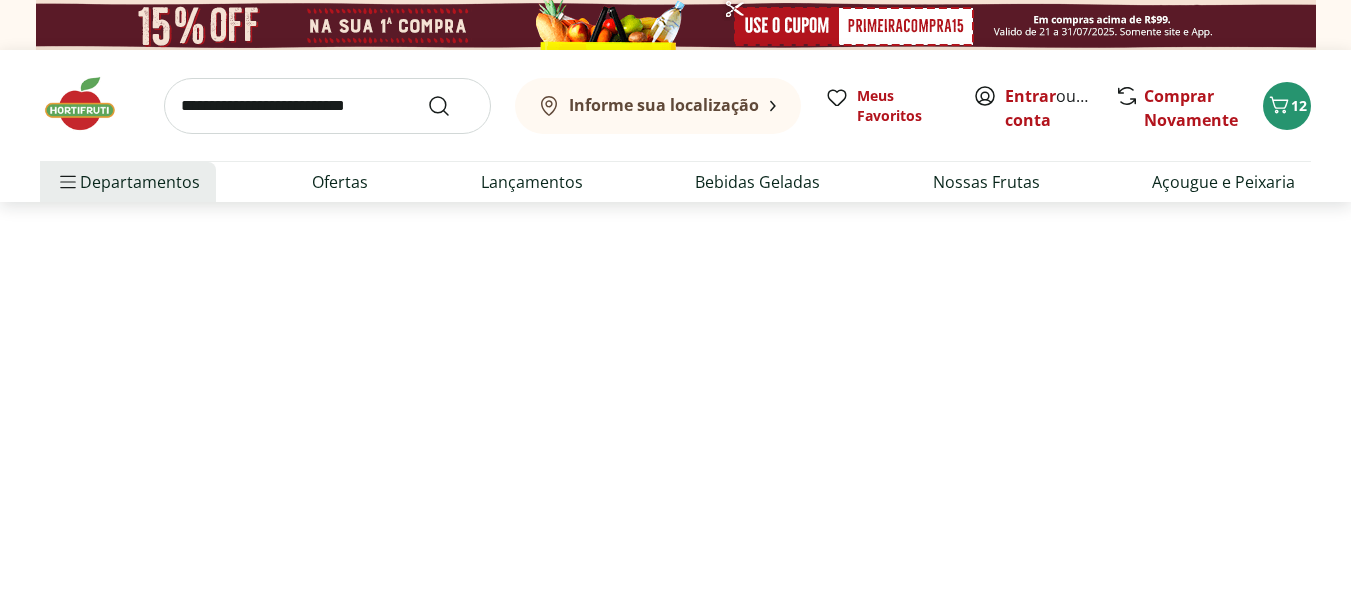 select on "**********" 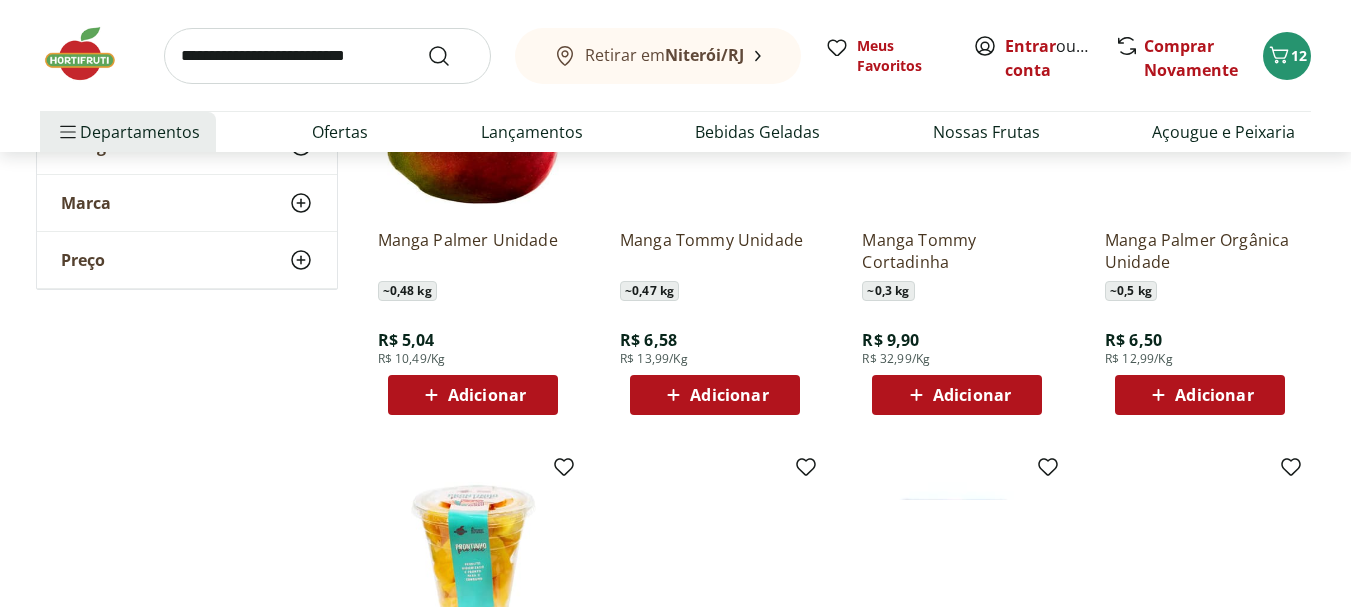 scroll, scrollTop: 300, scrollLeft: 0, axis: vertical 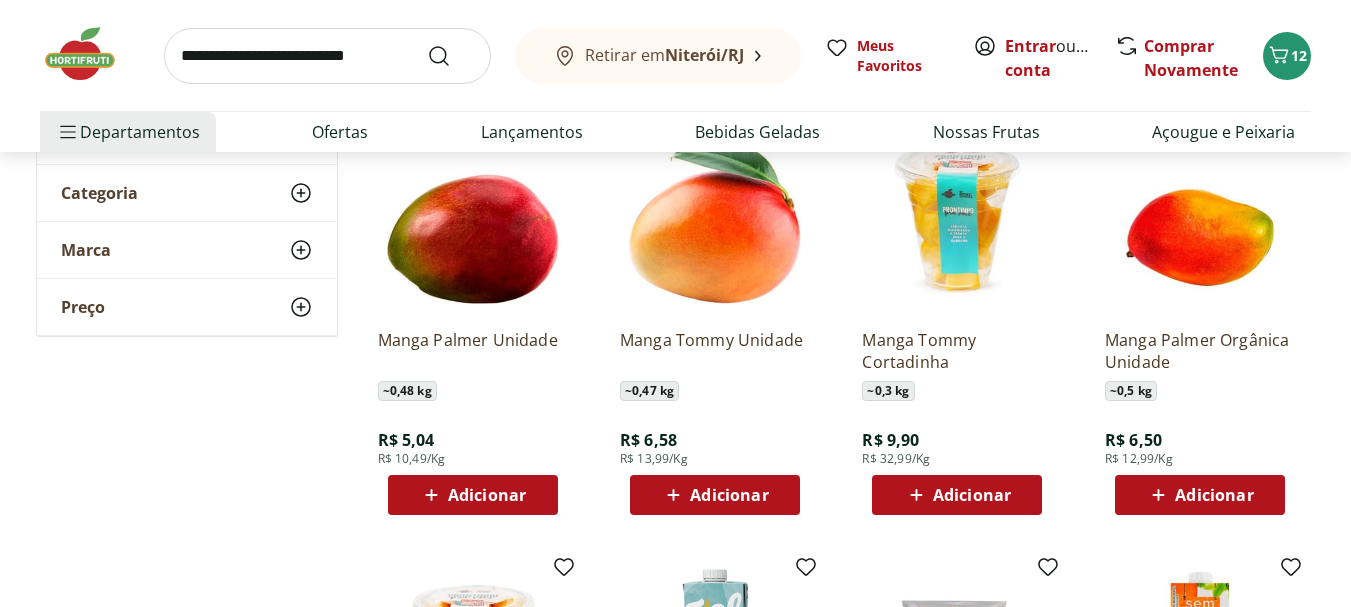click on "Adicionar" at bounding box center (473, 495) 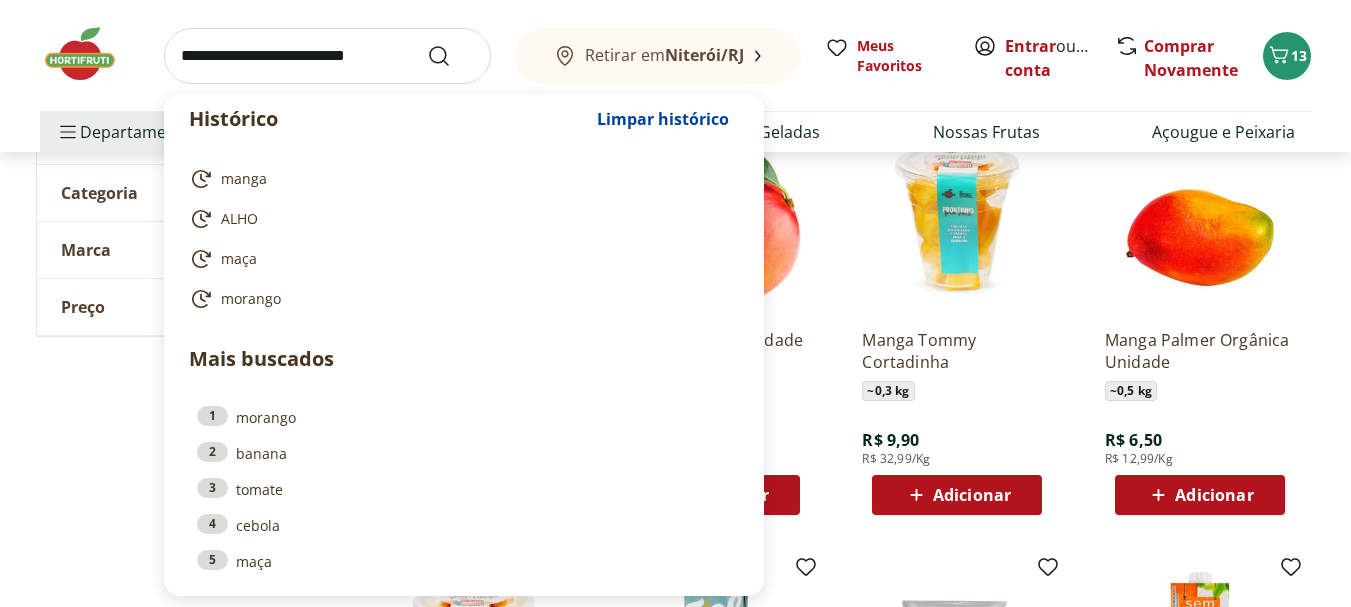 click at bounding box center [327, 56] 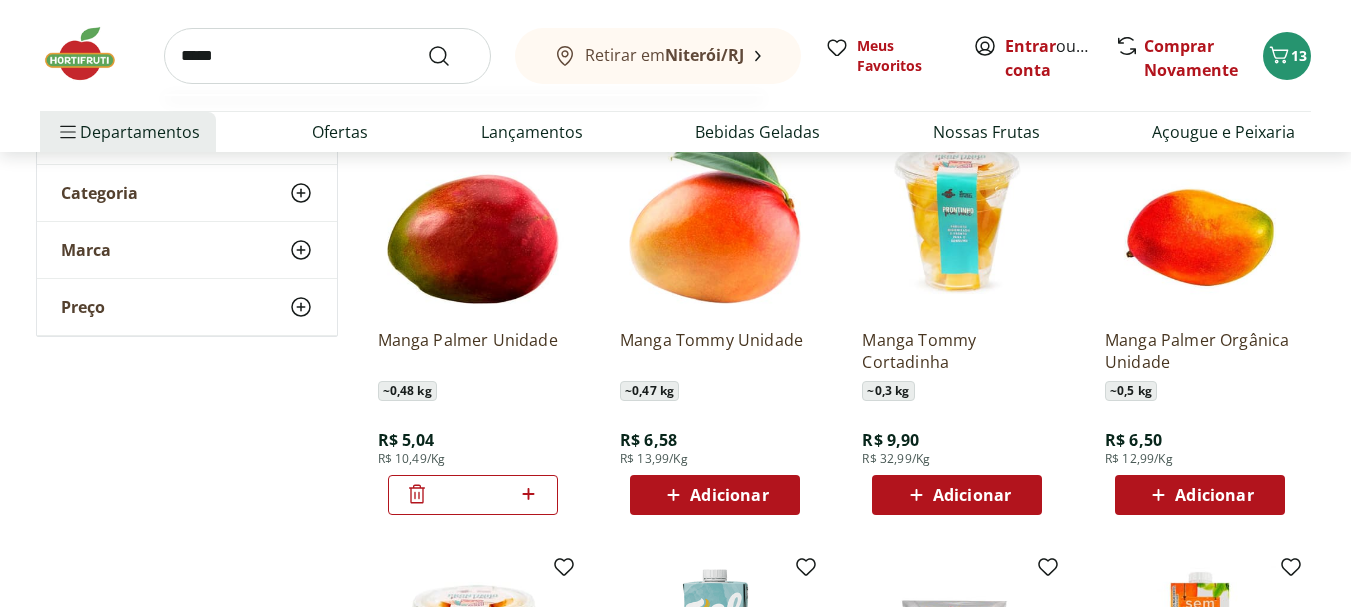 type on "*****" 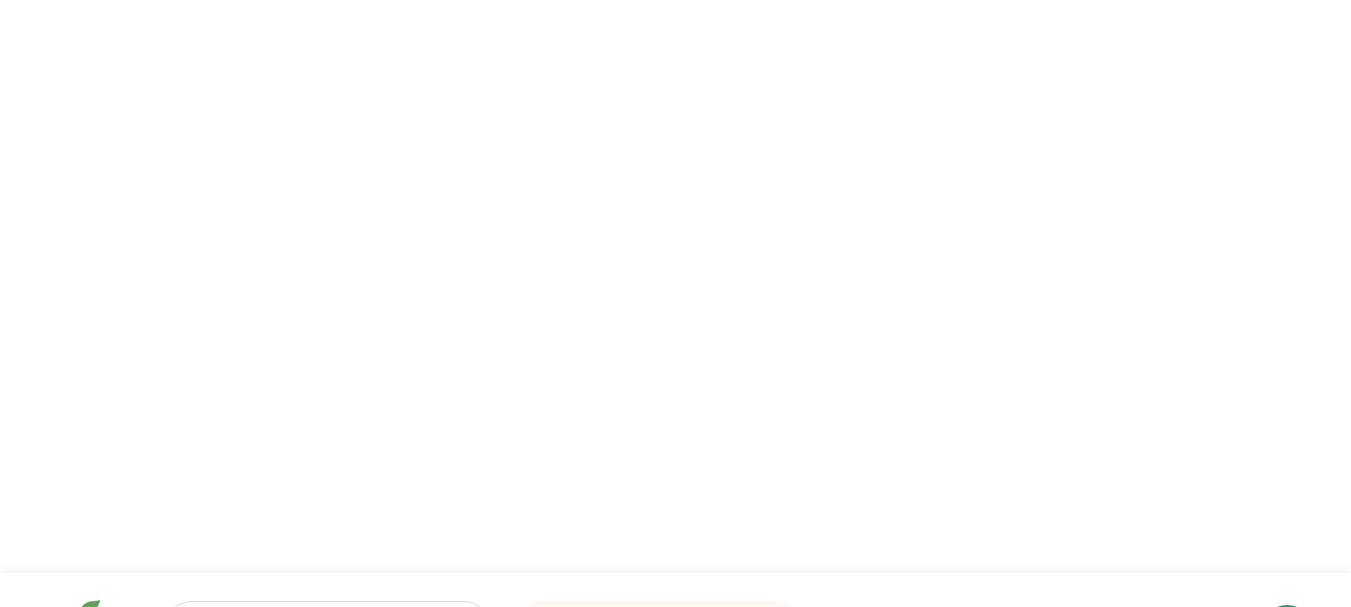 scroll, scrollTop: 0, scrollLeft: 0, axis: both 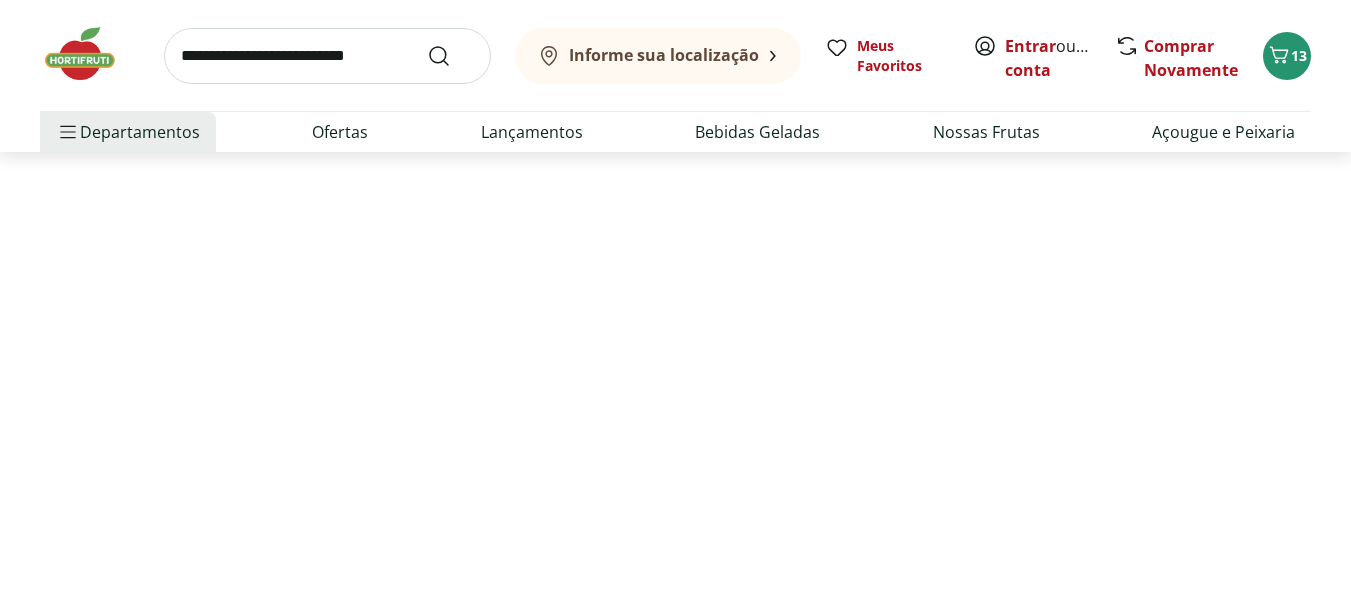 select on "**********" 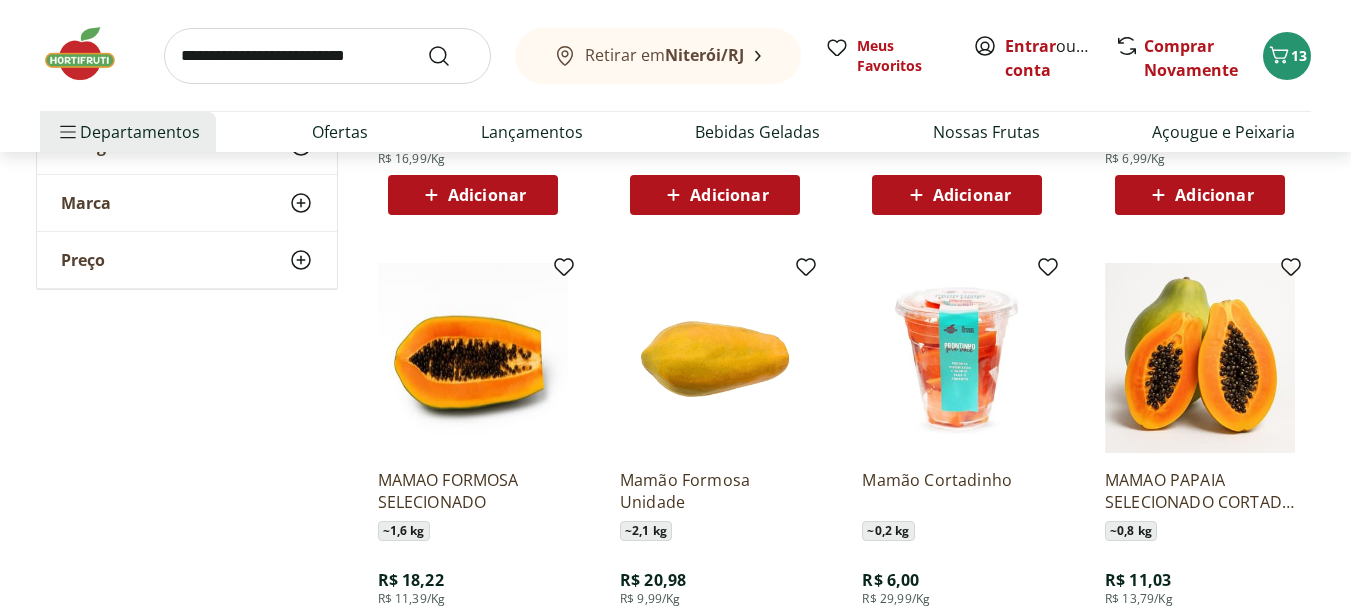 scroll, scrollTop: 400, scrollLeft: 0, axis: vertical 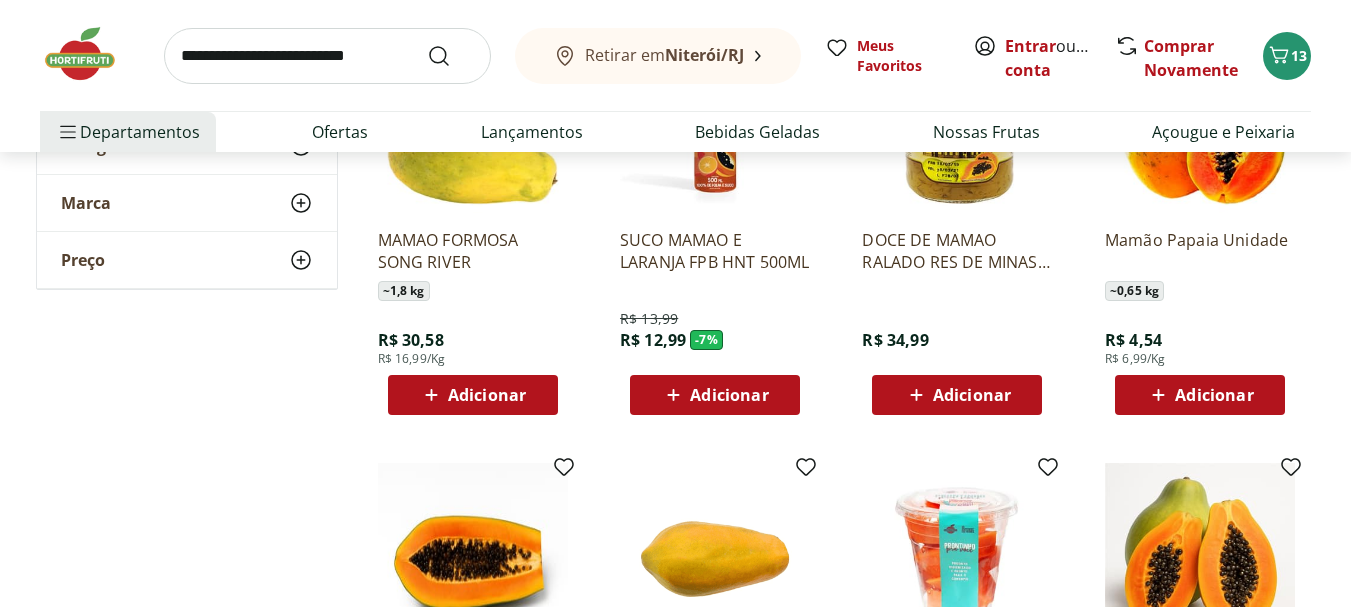 click on "Adicionar" at bounding box center [1214, 395] 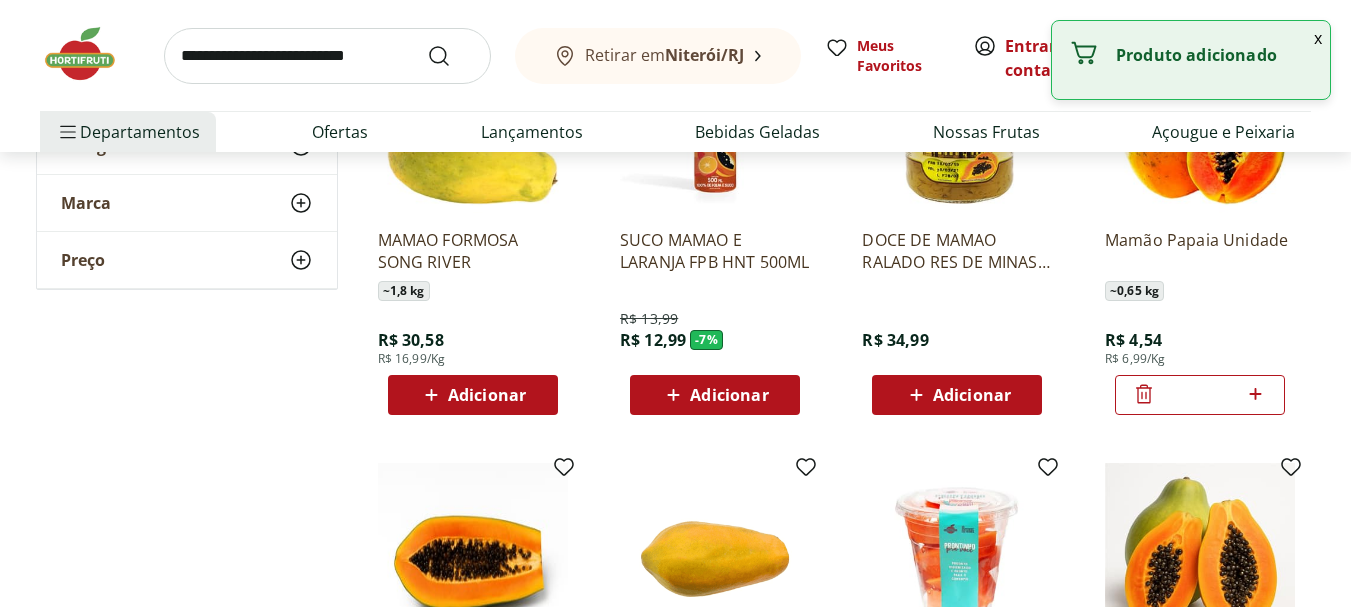 click at bounding box center (327, 56) 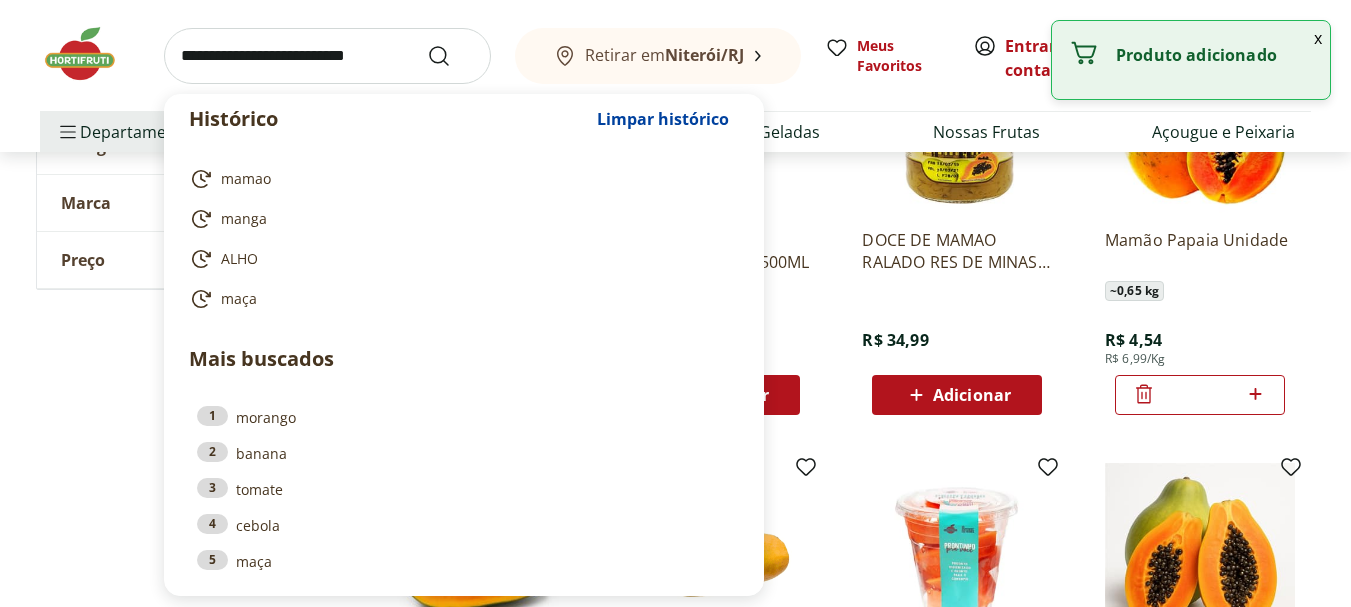 click at bounding box center (327, 56) 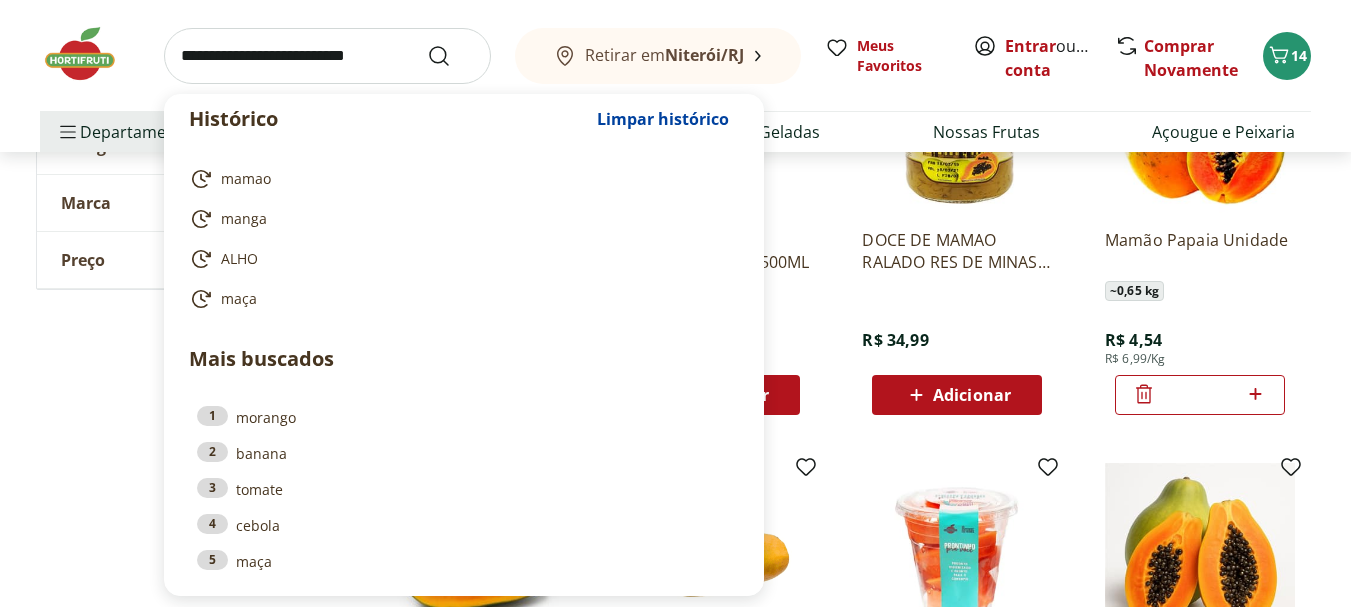 click on "**********" at bounding box center (676, 849) 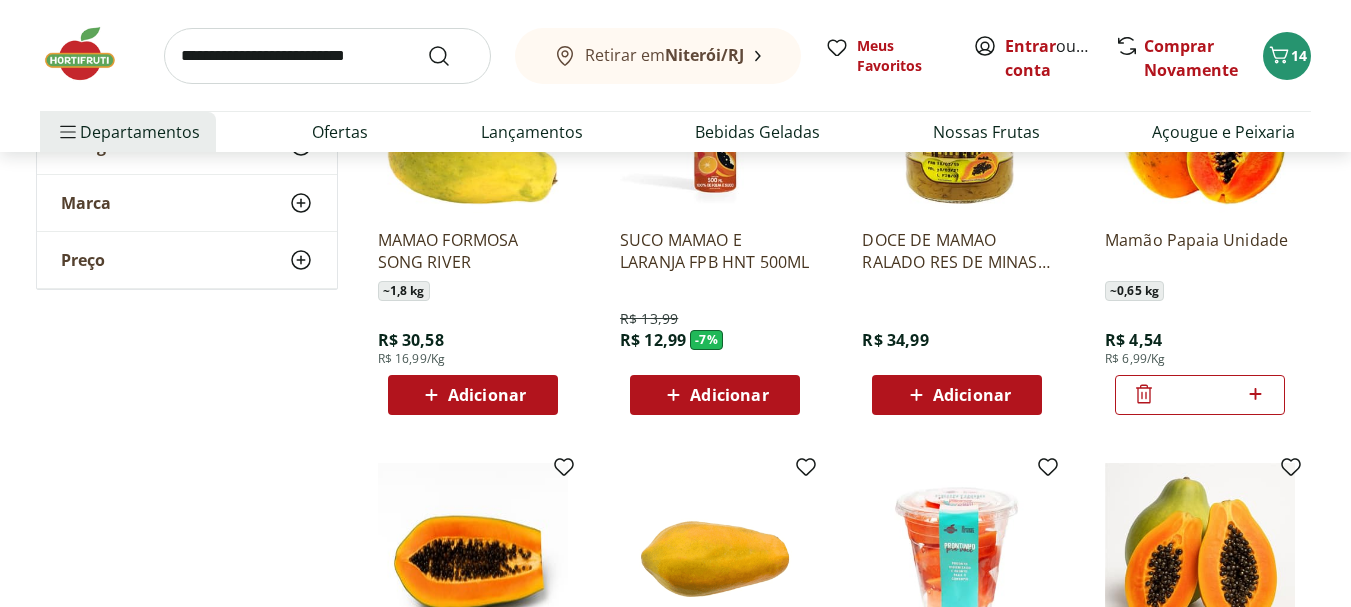 click at bounding box center (90, 54) 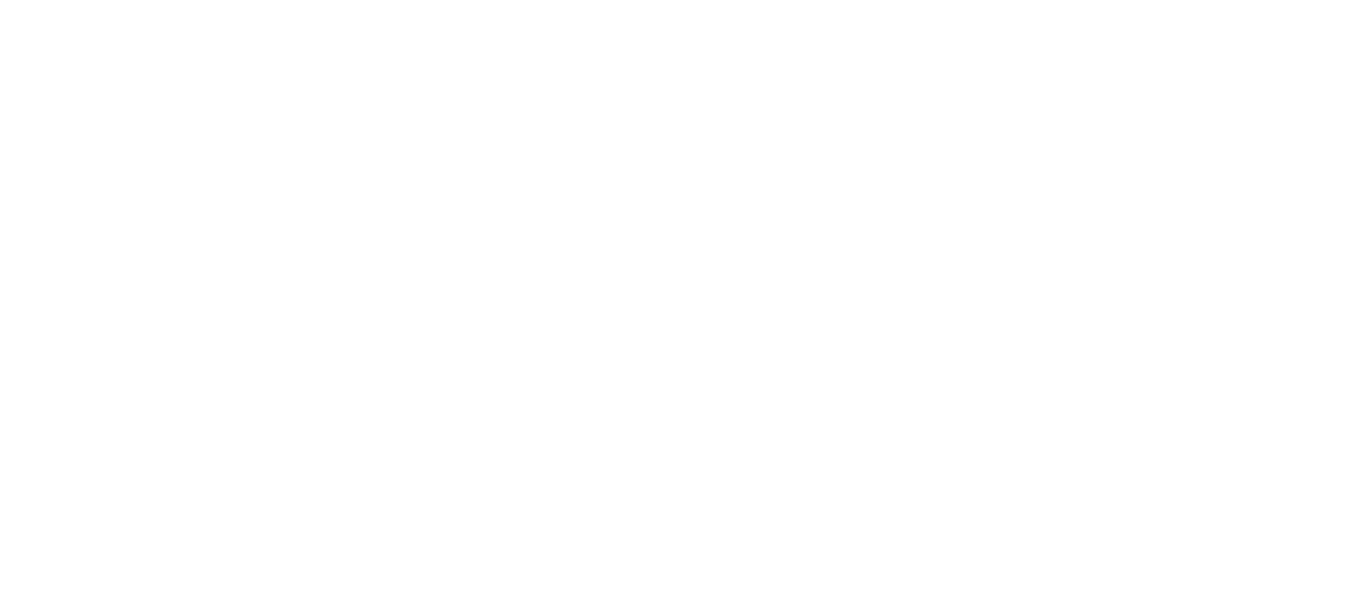 scroll, scrollTop: 0, scrollLeft: 0, axis: both 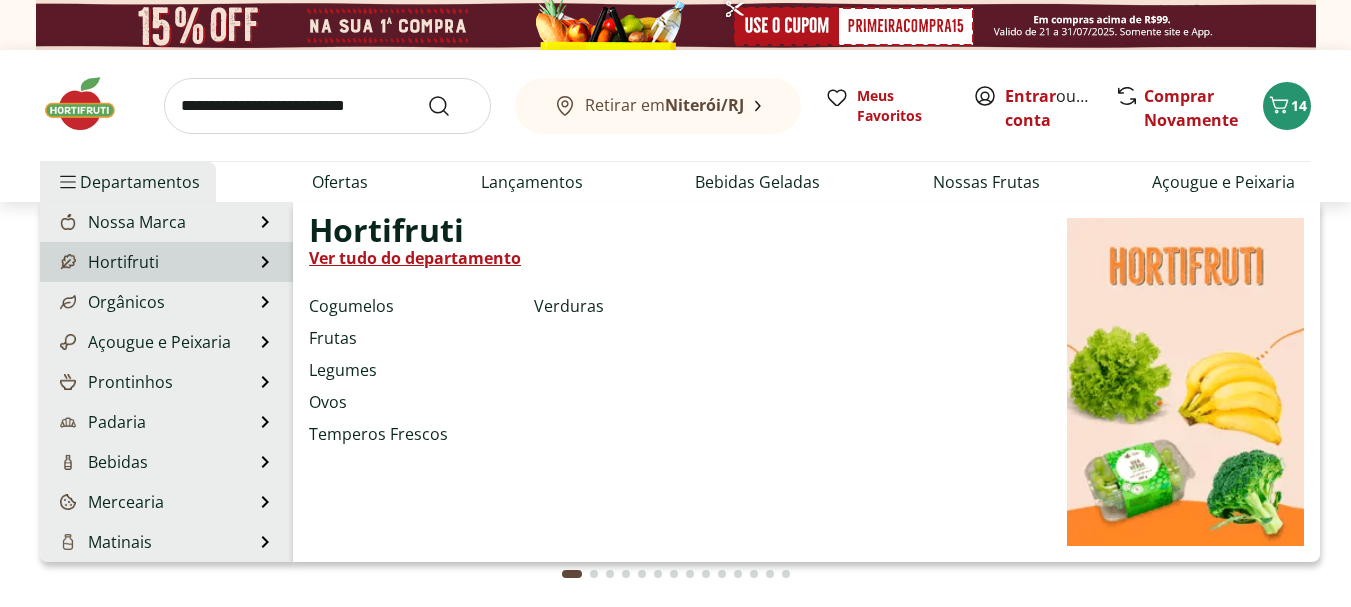 click on "Hortifruti" at bounding box center [107, 262] 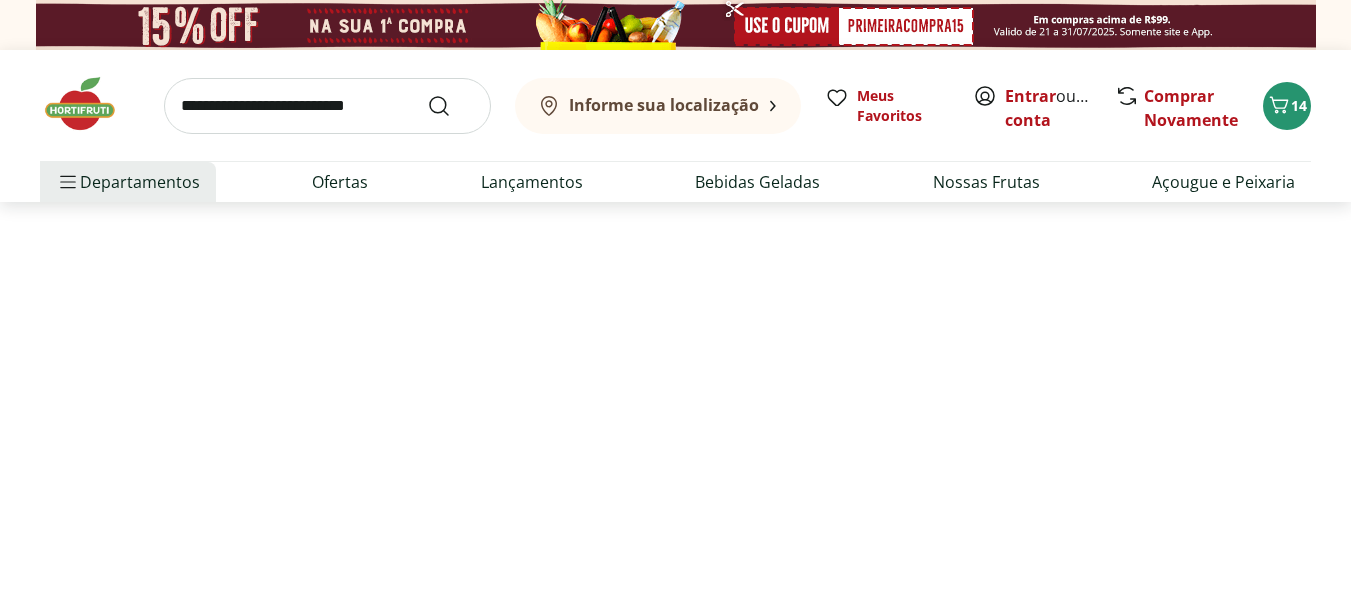 select on "**********" 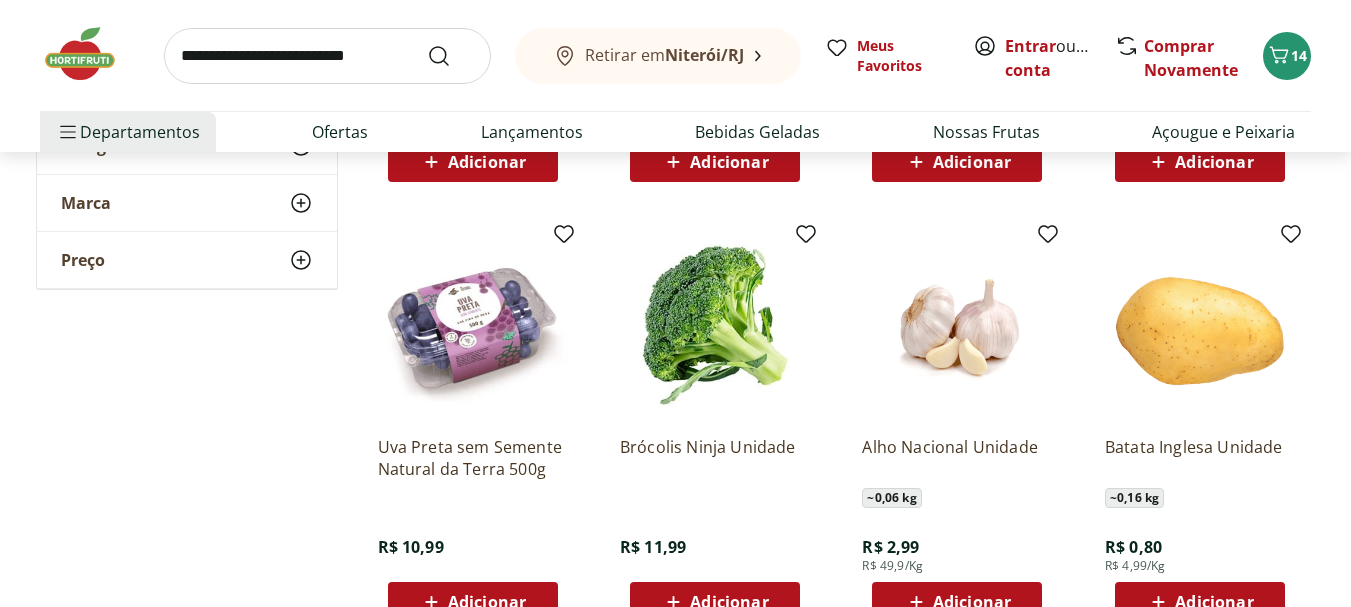 scroll, scrollTop: 1100, scrollLeft: 0, axis: vertical 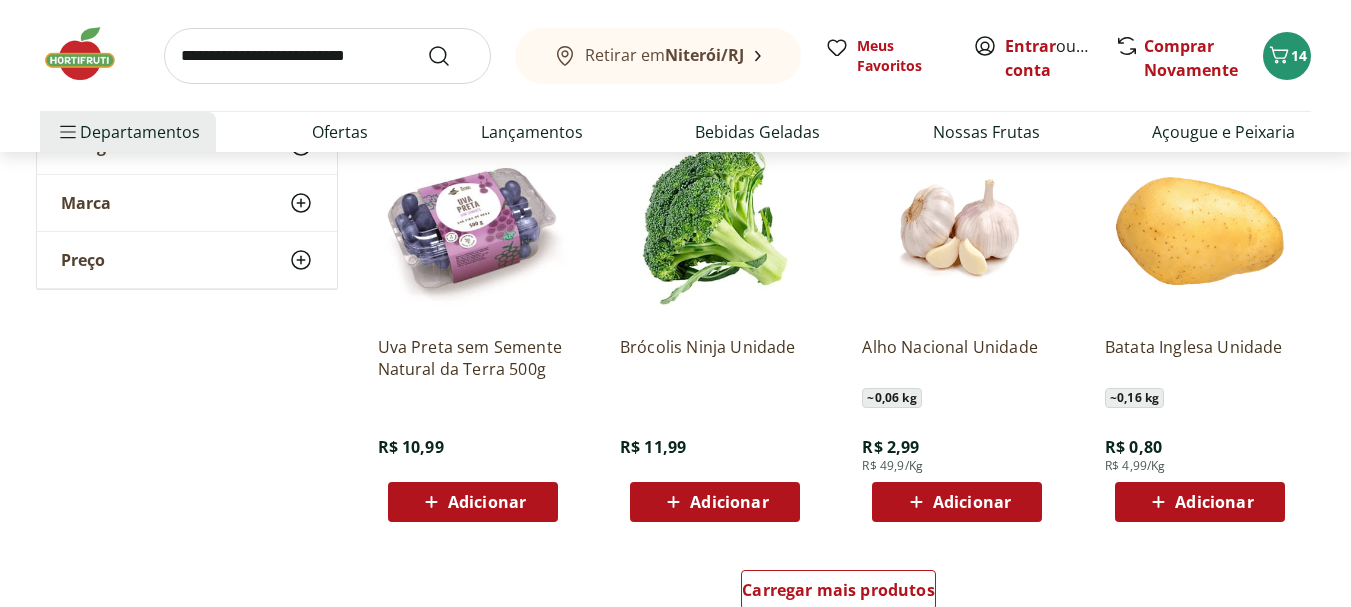 click on "Adicionar" at bounding box center [487, 502] 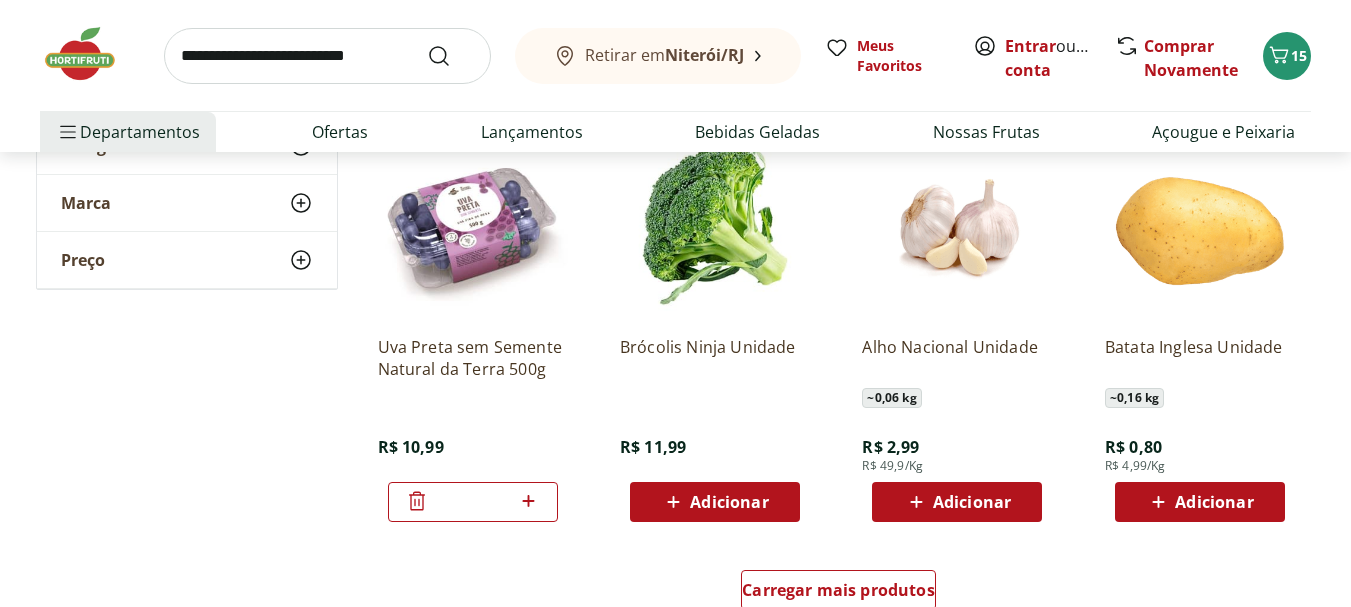 click on "Adicionar" at bounding box center (1214, 502) 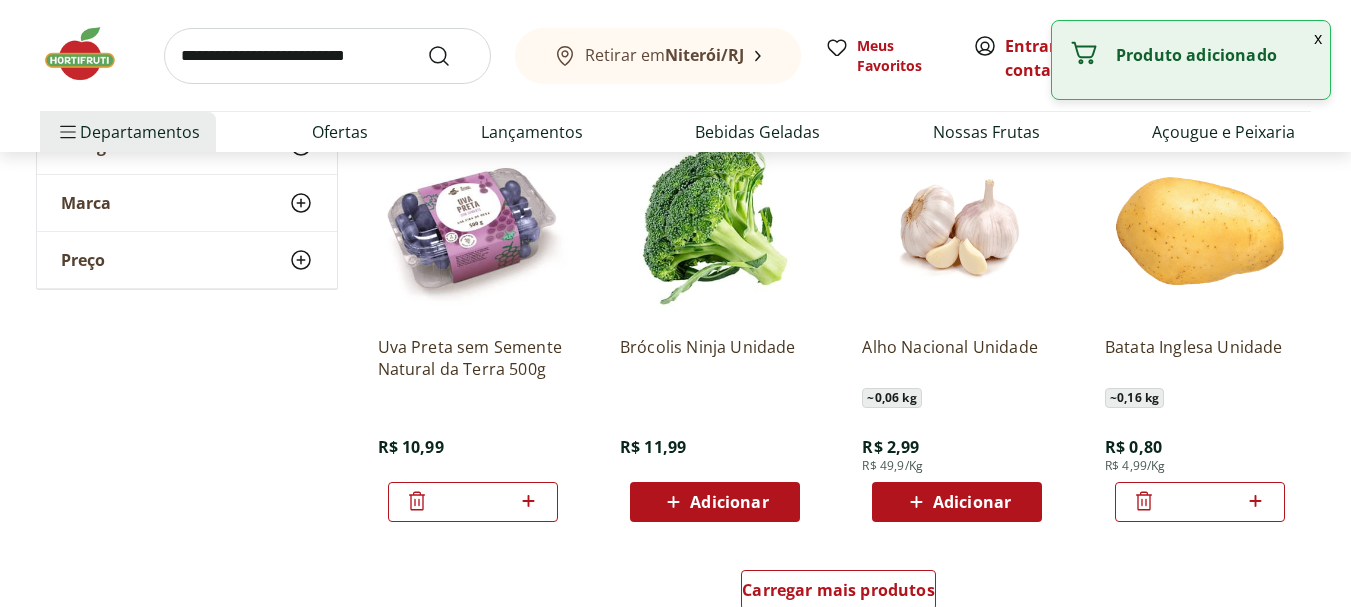 click 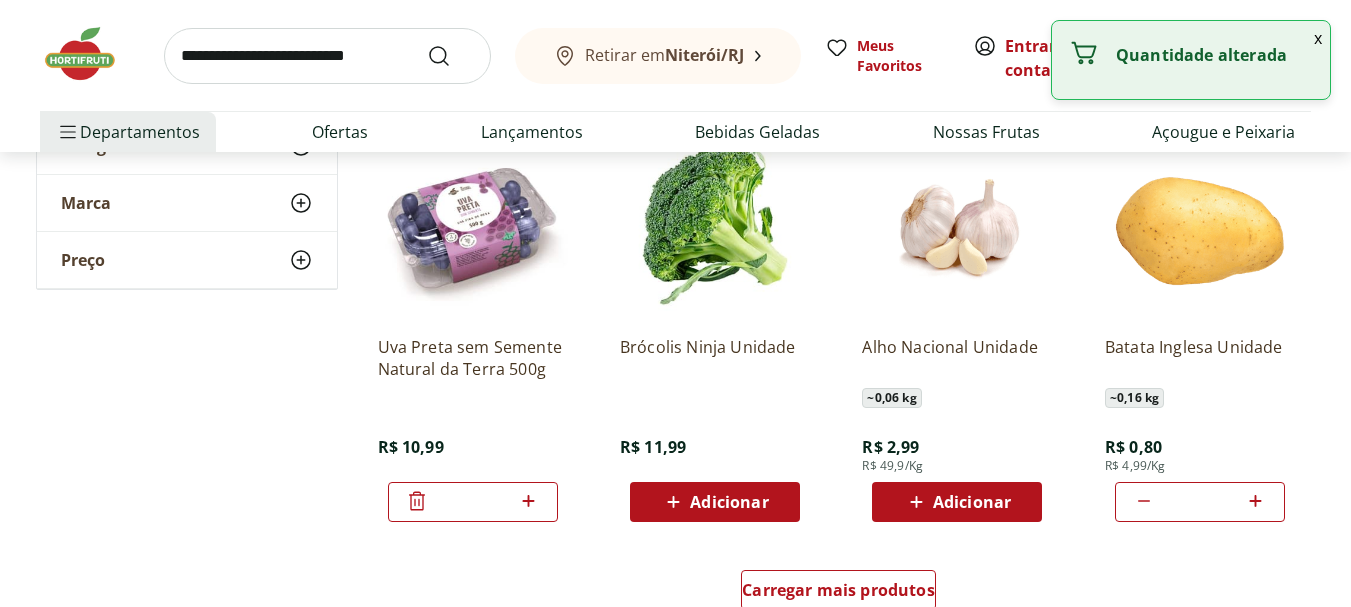 click 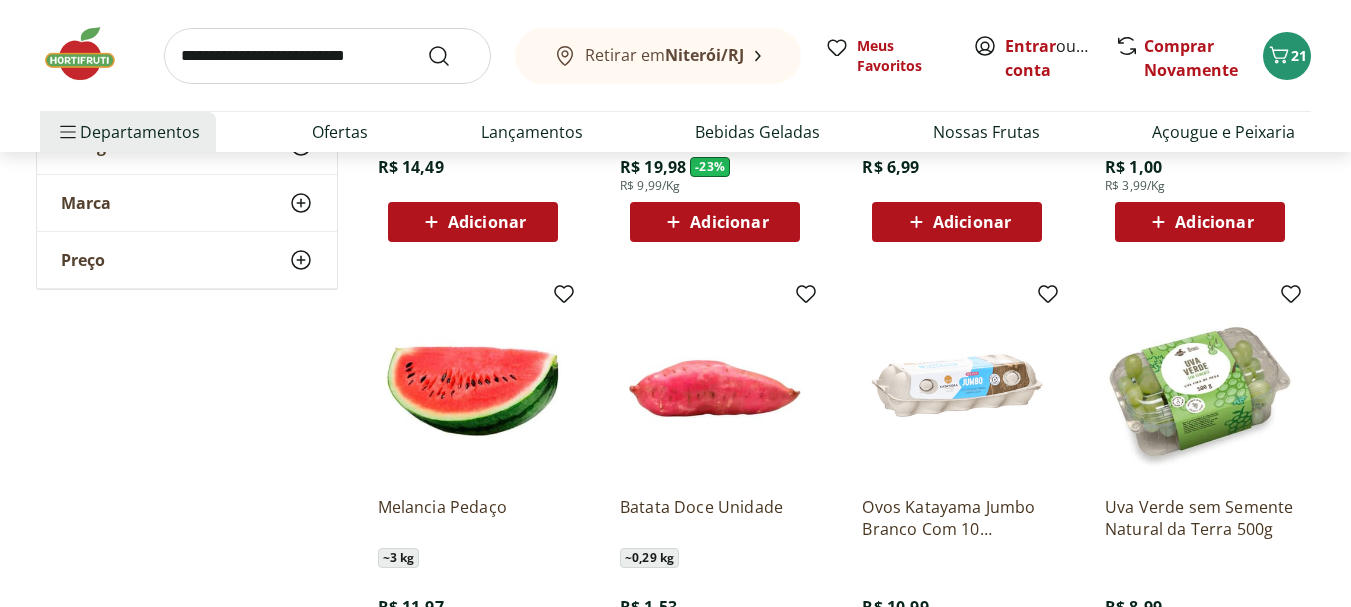 scroll, scrollTop: 300, scrollLeft: 0, axis: vertical 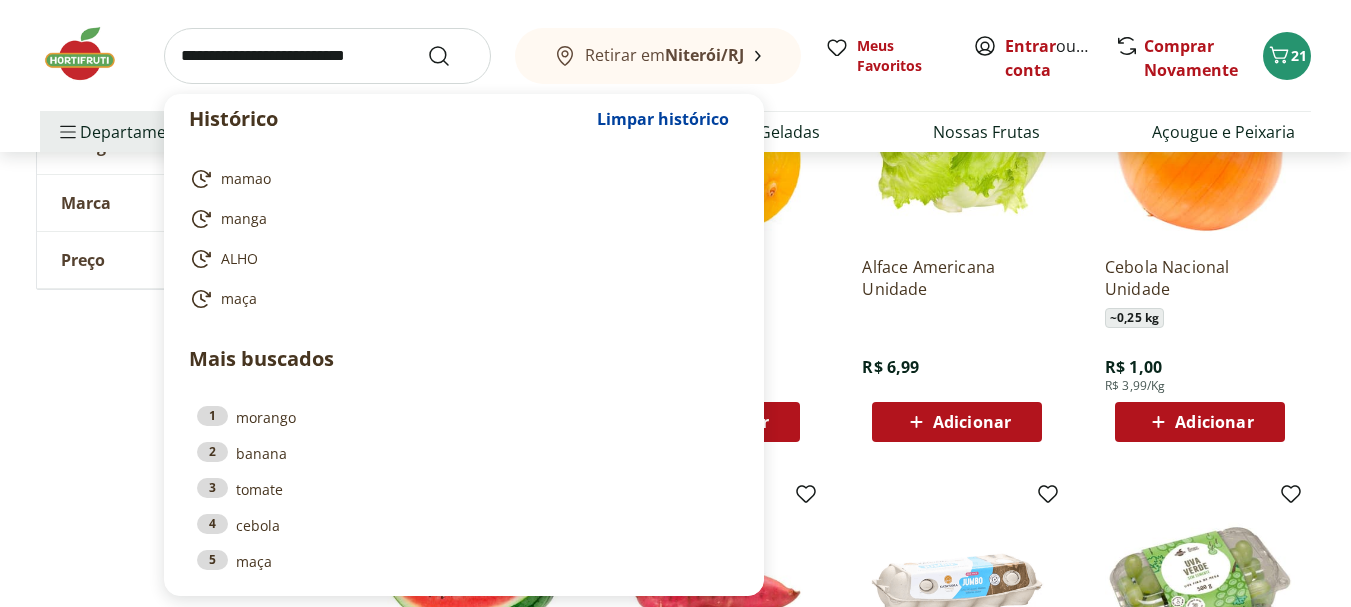 click at bounding box center [327, 56] 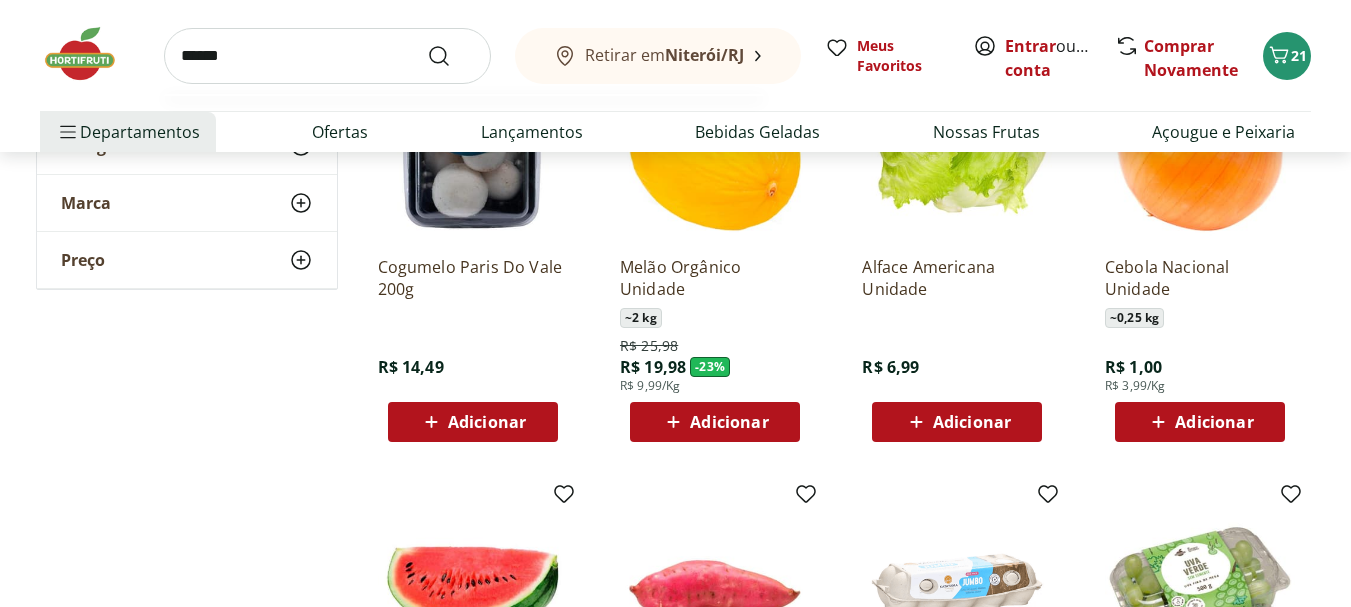 type on "******" 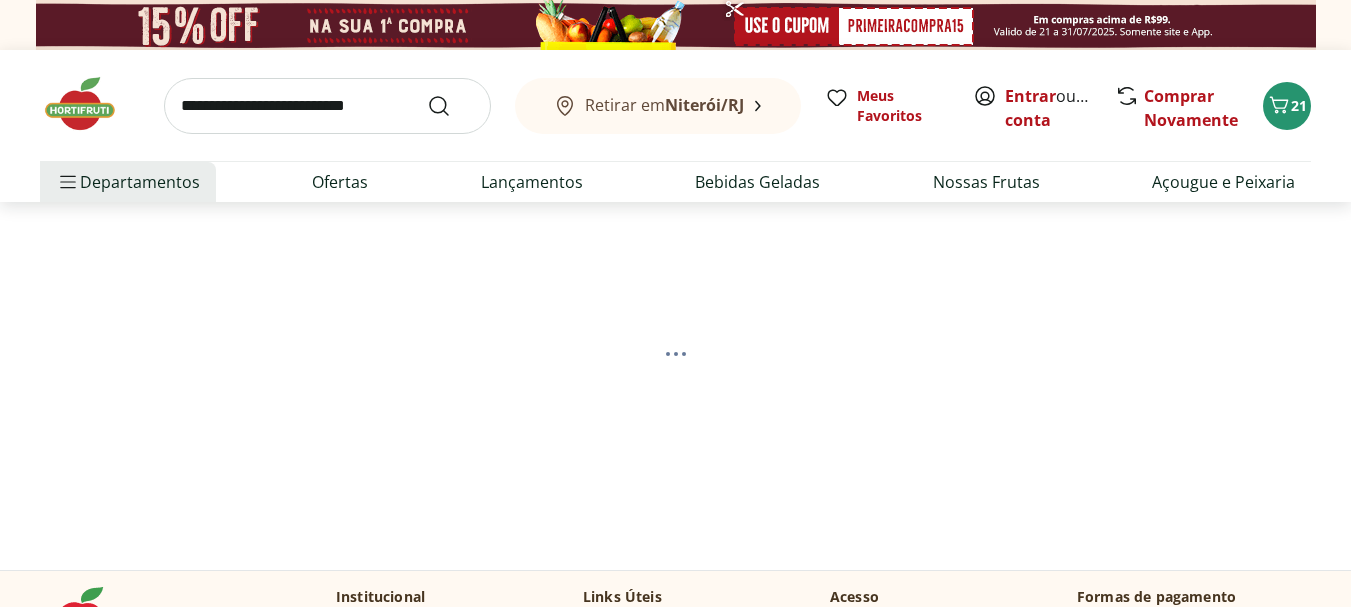 scroll, scrollTop: 100, scrollLeft: 0, axis: vertical 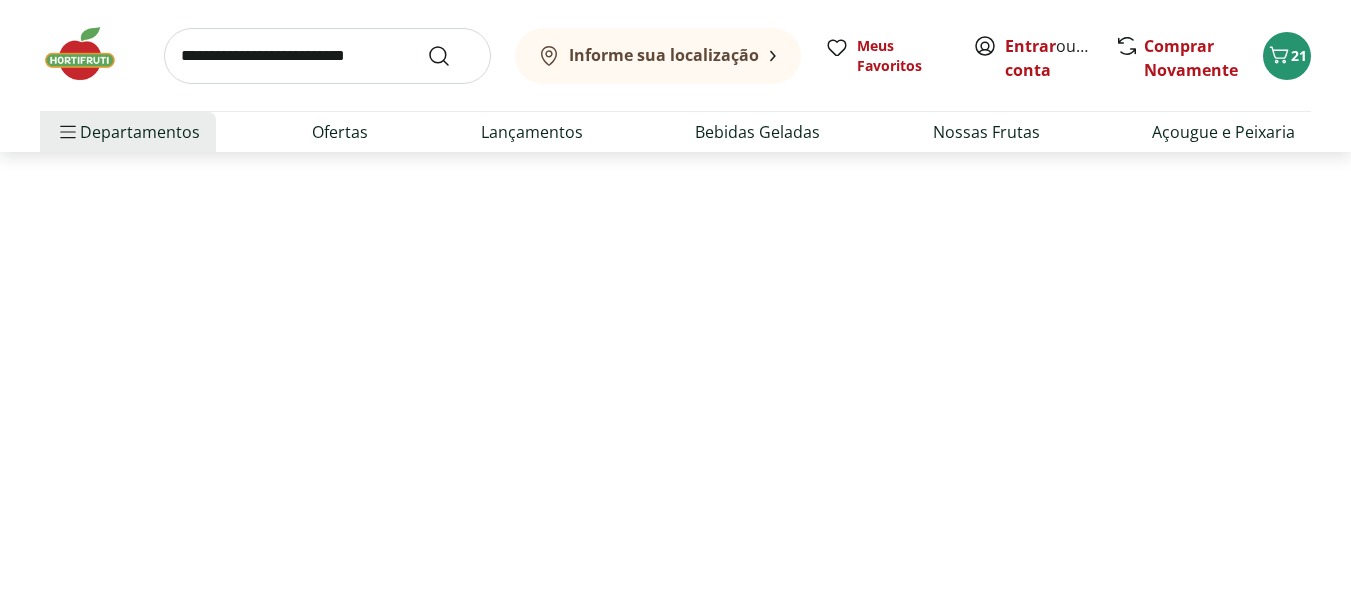 select on "**********" 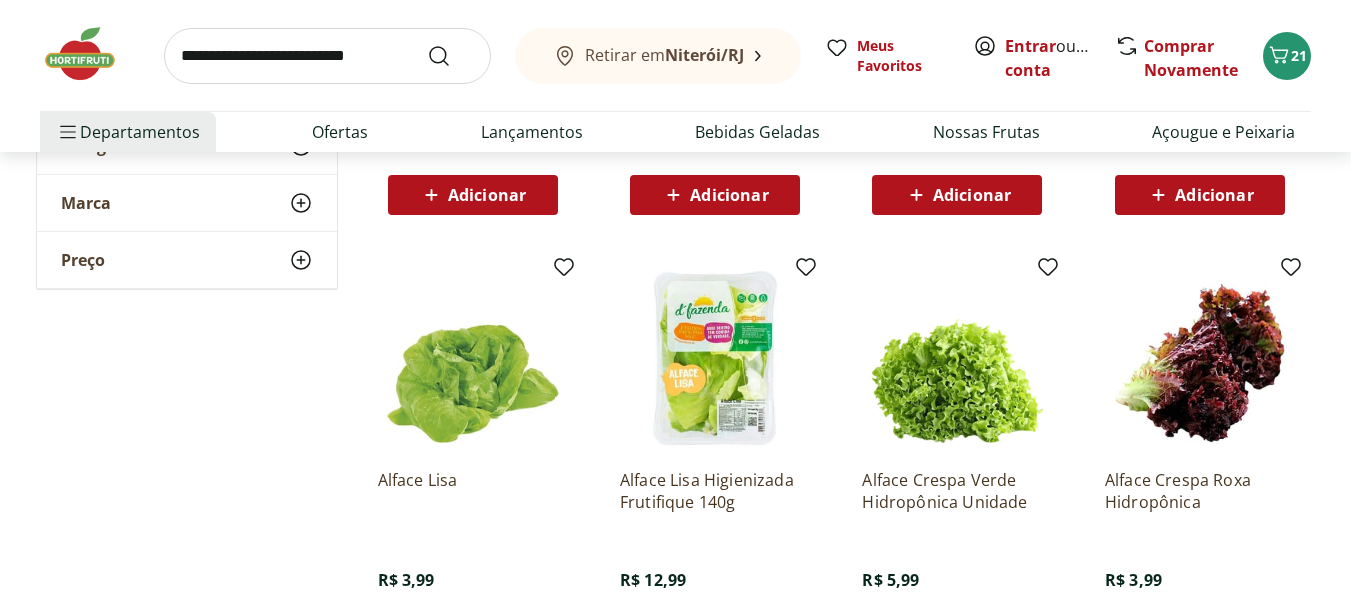 scroll, scrollTop: 400, scrollLeft: 0, axis: vertical 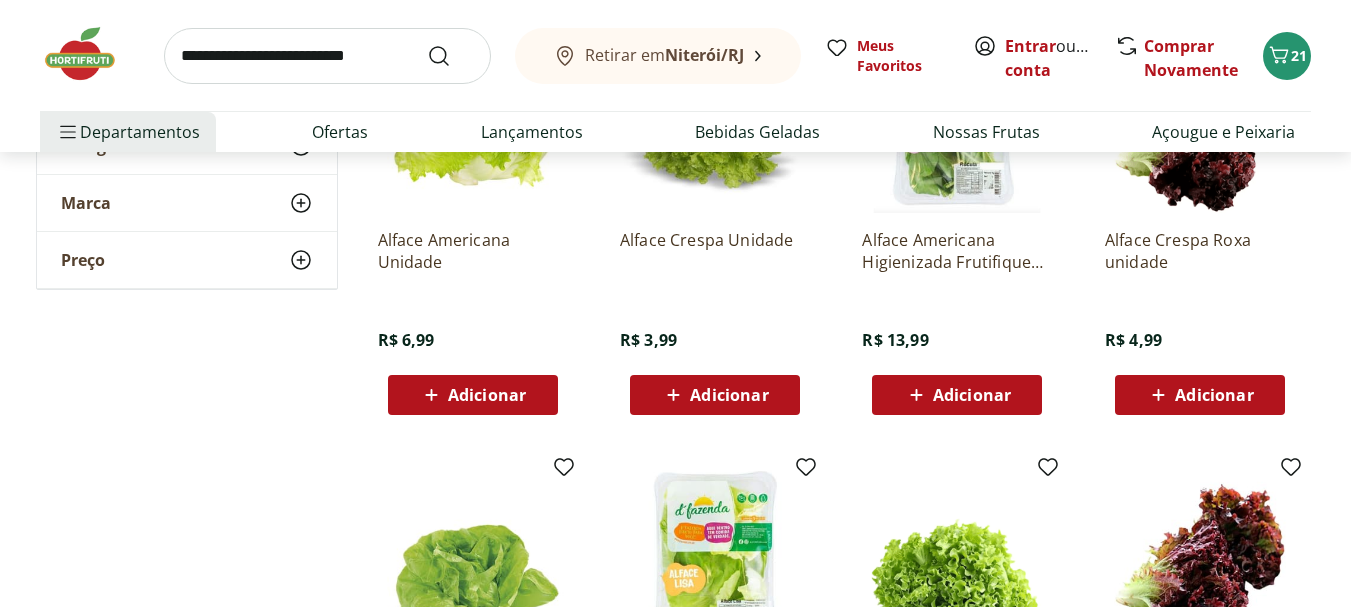 click on "Adicionar" at bounding box center (729, 395) 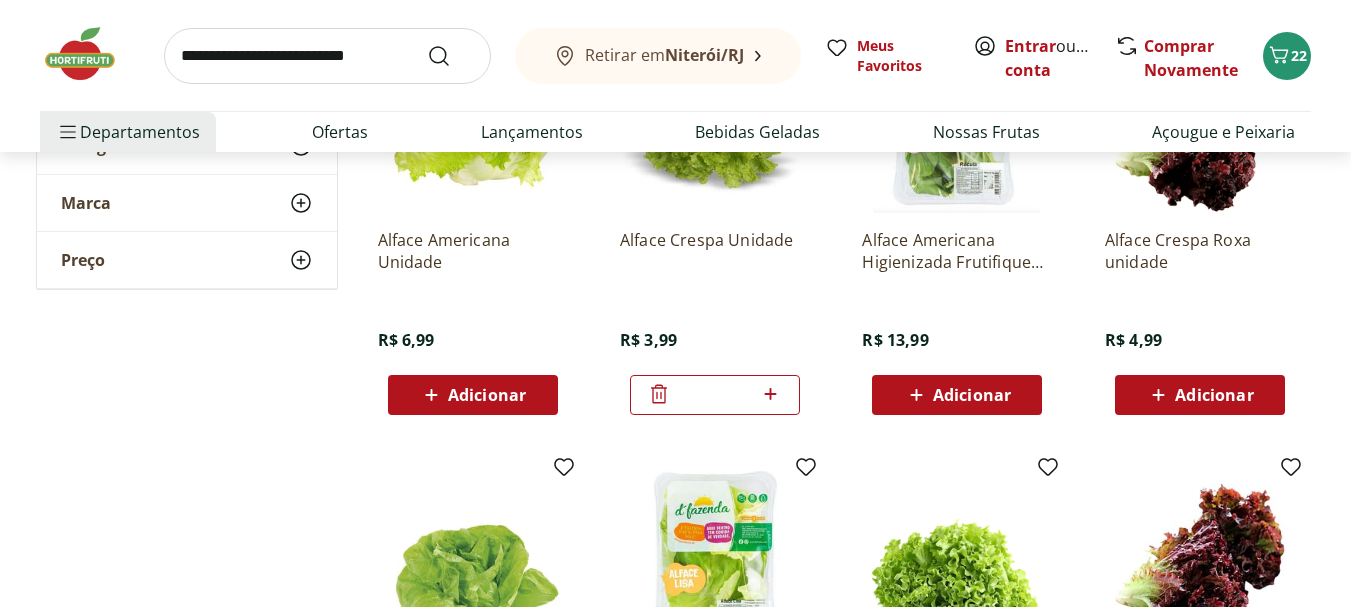 click at bounding box center (327, 56) 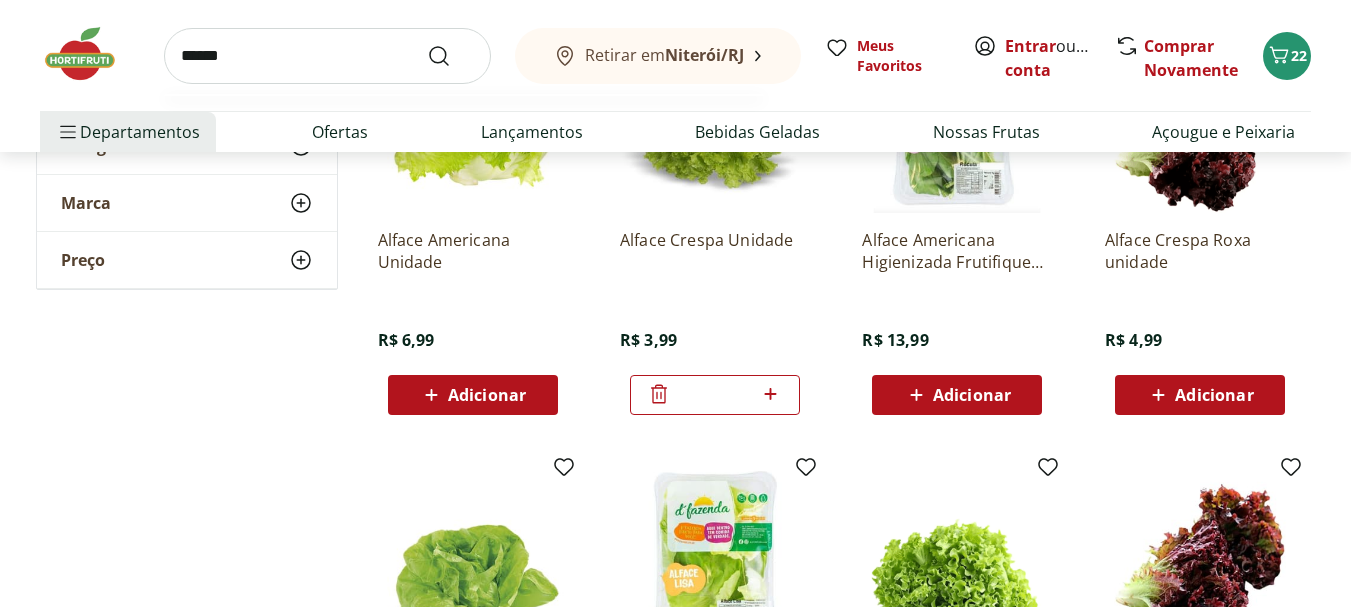 type on "******" 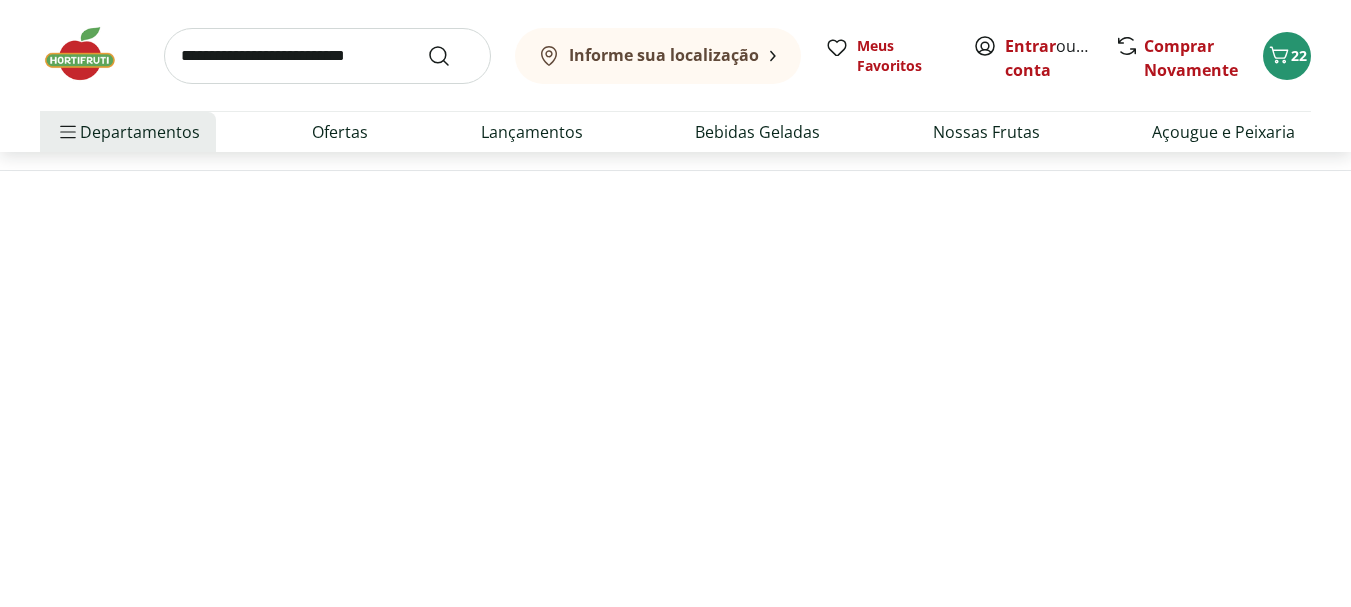 scroll, scrollTop: 0, scrollLeft: 0, axis: both 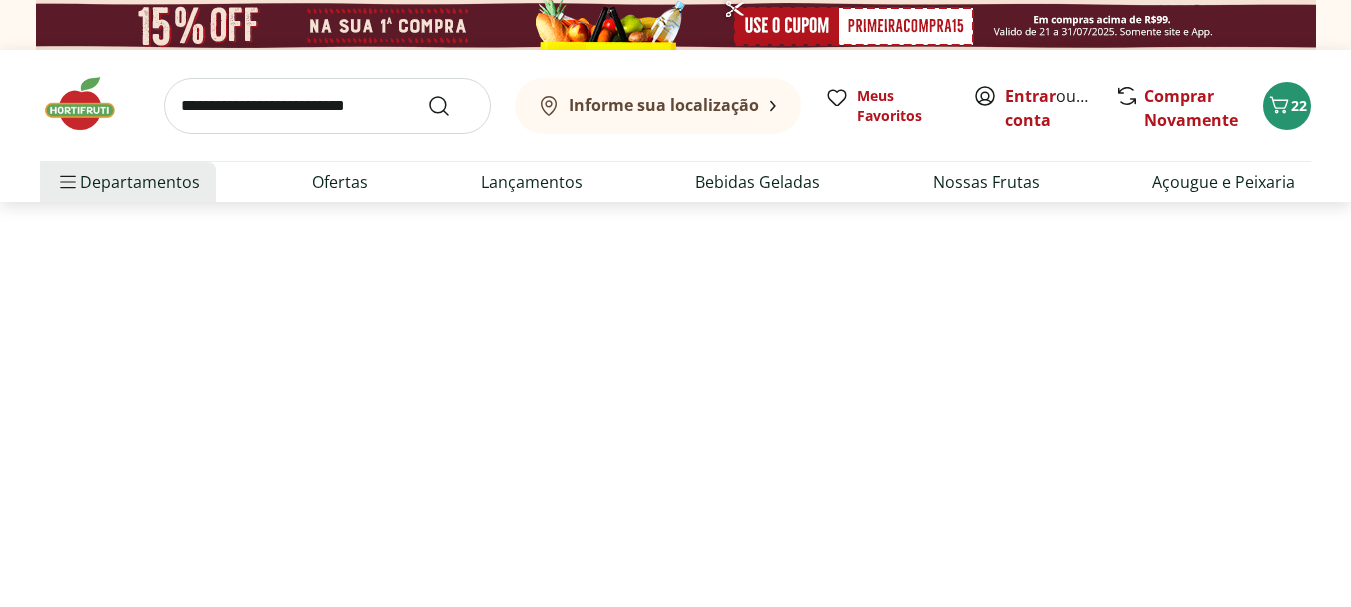 select on "**********" 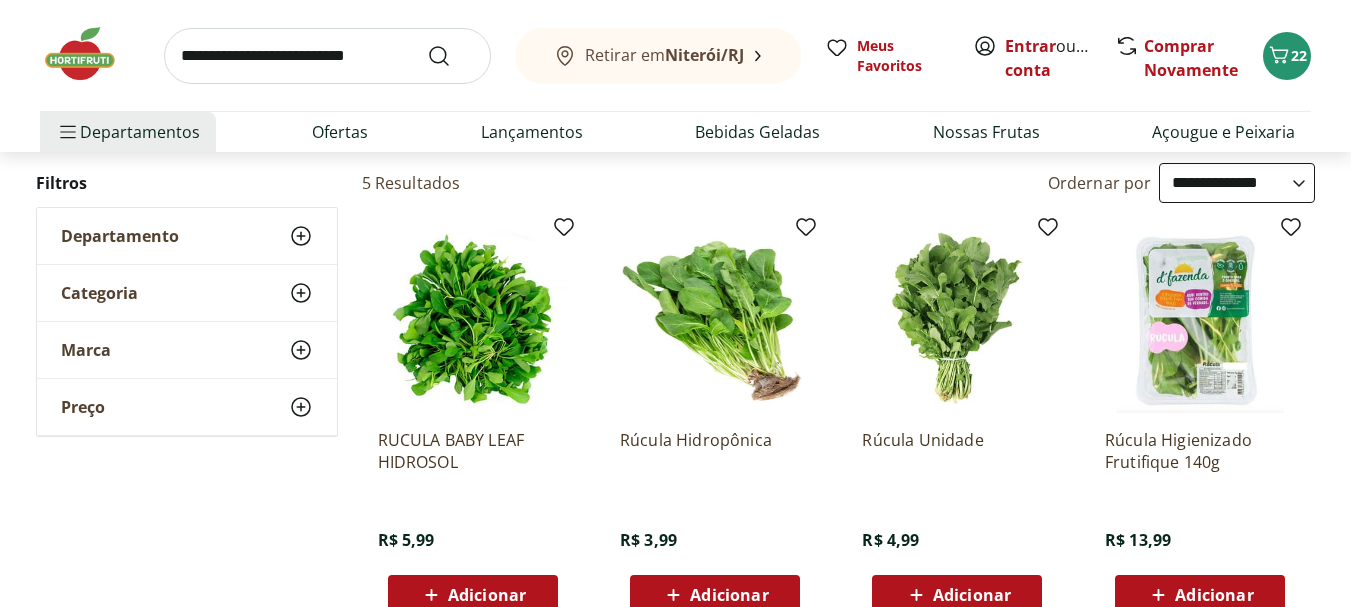 scroll, scrollTop: 300, scrollLeft: 0, axis: vertical 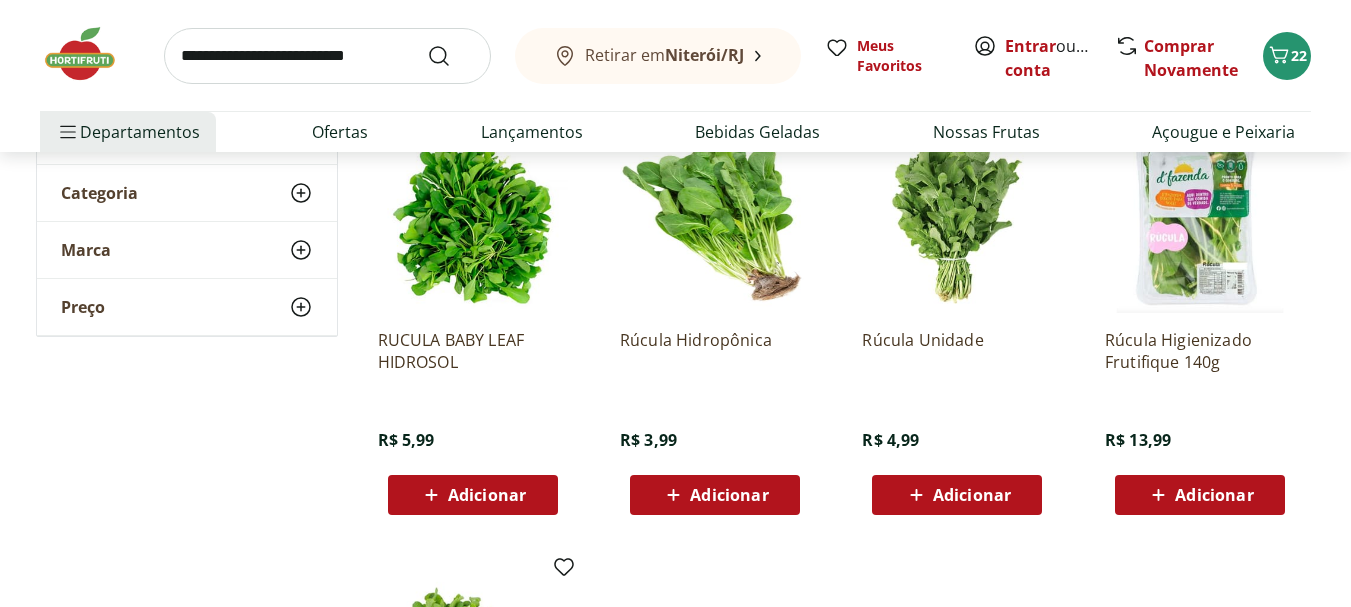 click on "Adicionar" at bounding box center (729, 495) 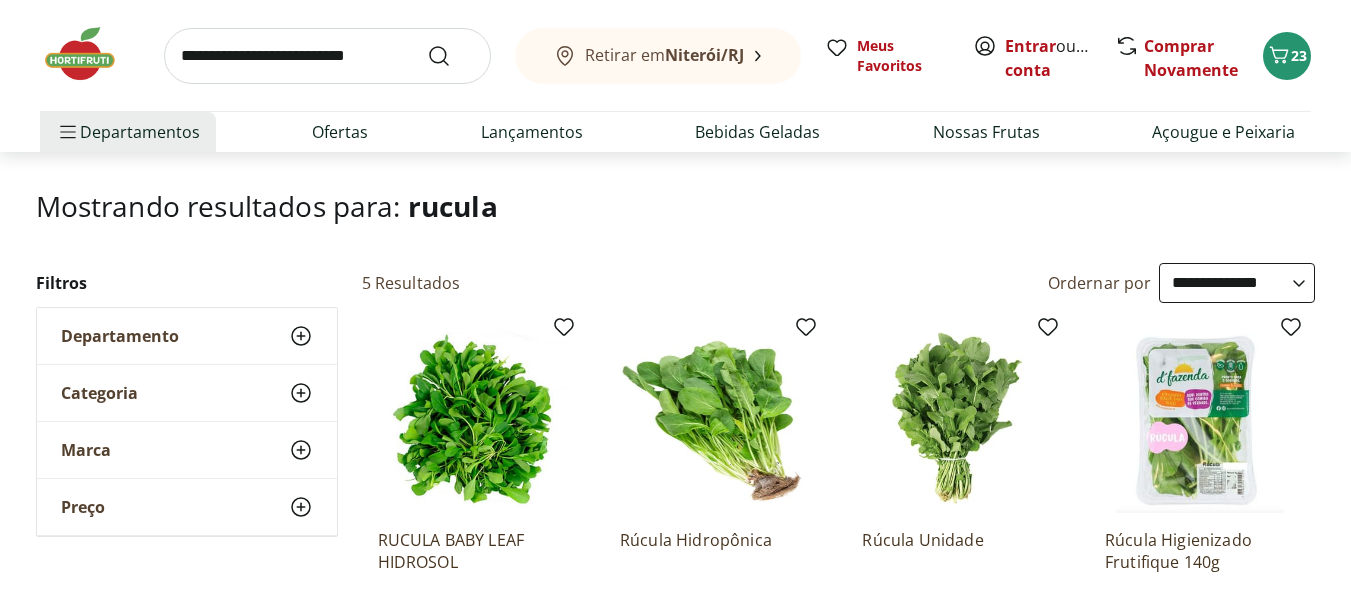 scroll, scrollTop: 0, scrollLeft: 0, axis: both 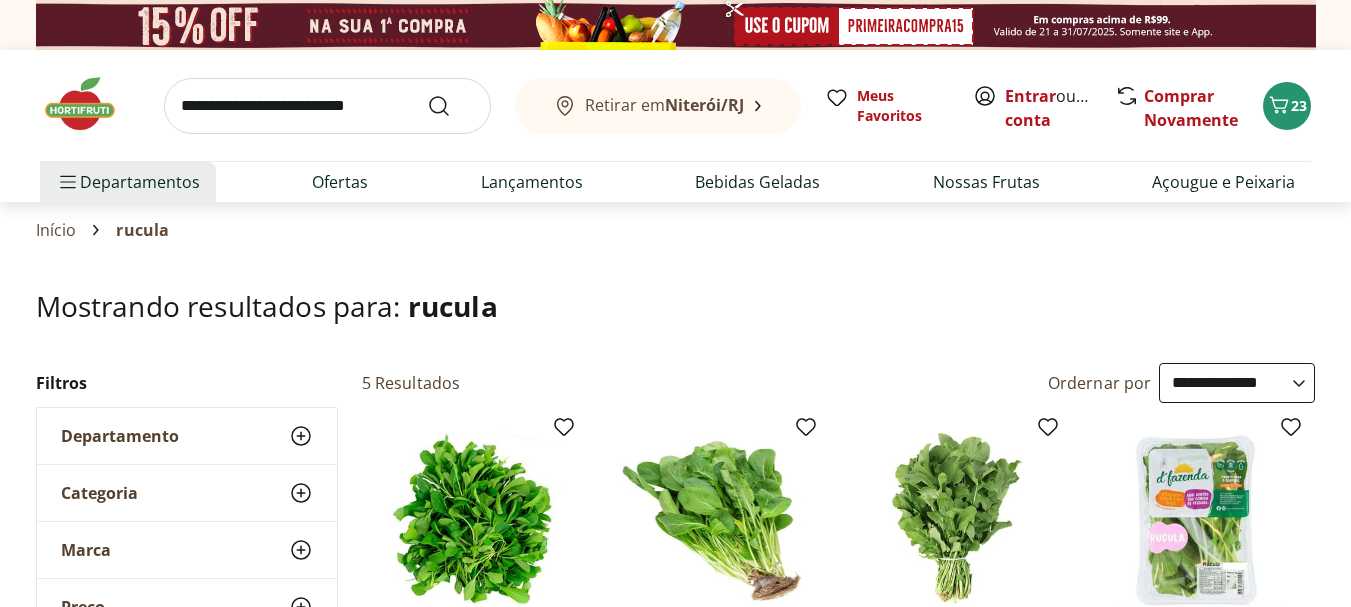 click at bounding box center [90, 104] 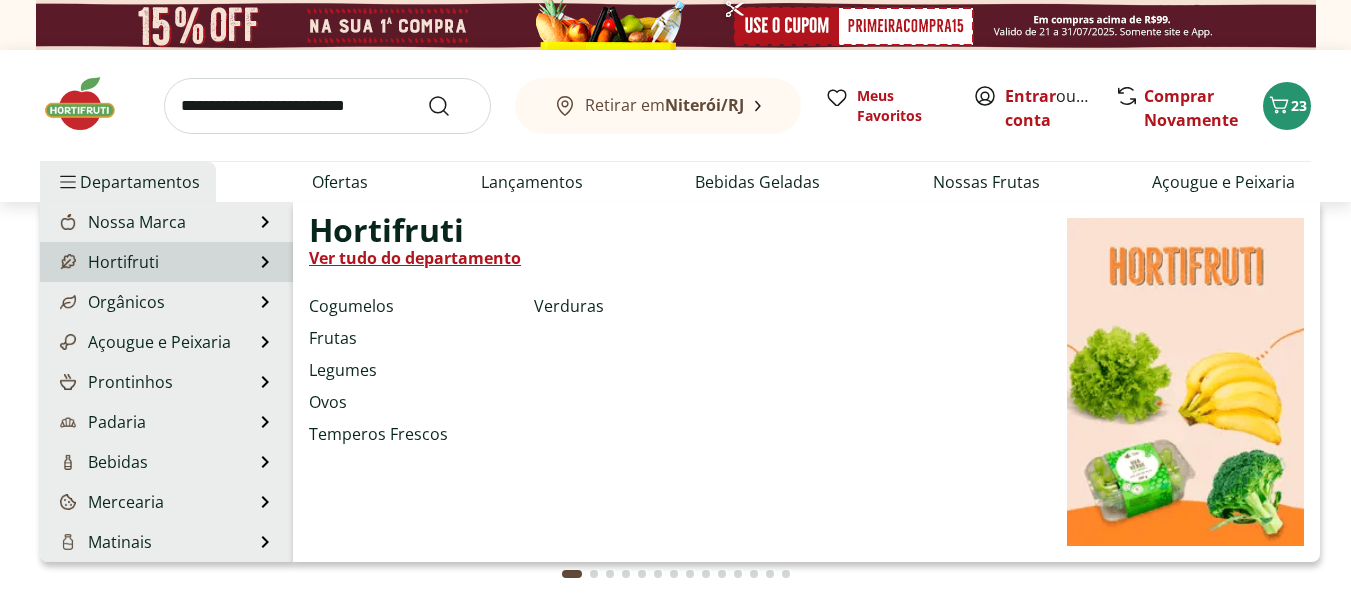 click on "Hortifruti" at bounding box center [107, 262] 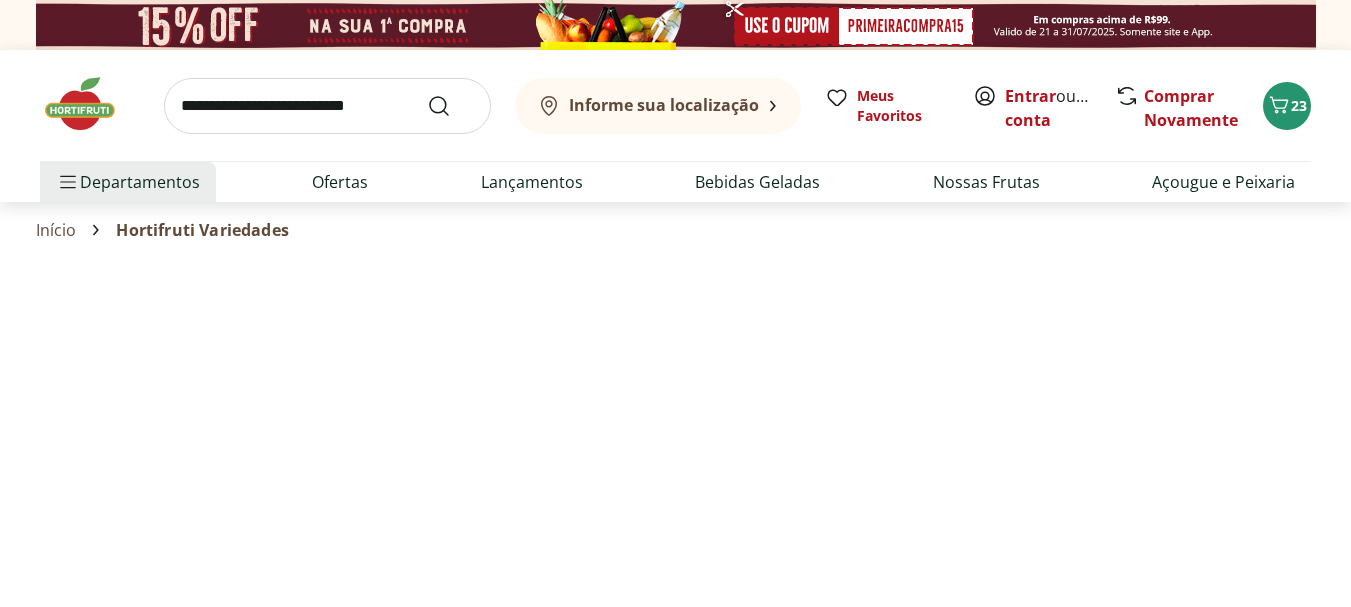select on "**********" 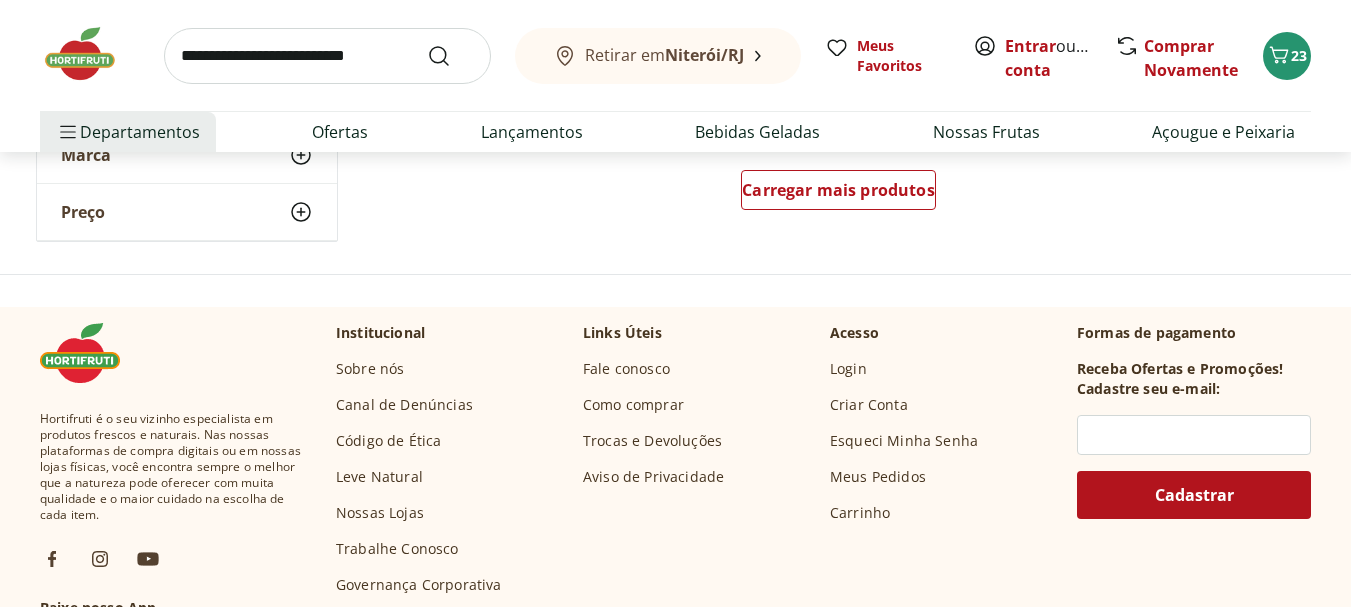 scroll, scrollTop: 1300, scrollLeft: 0, axis: vertical 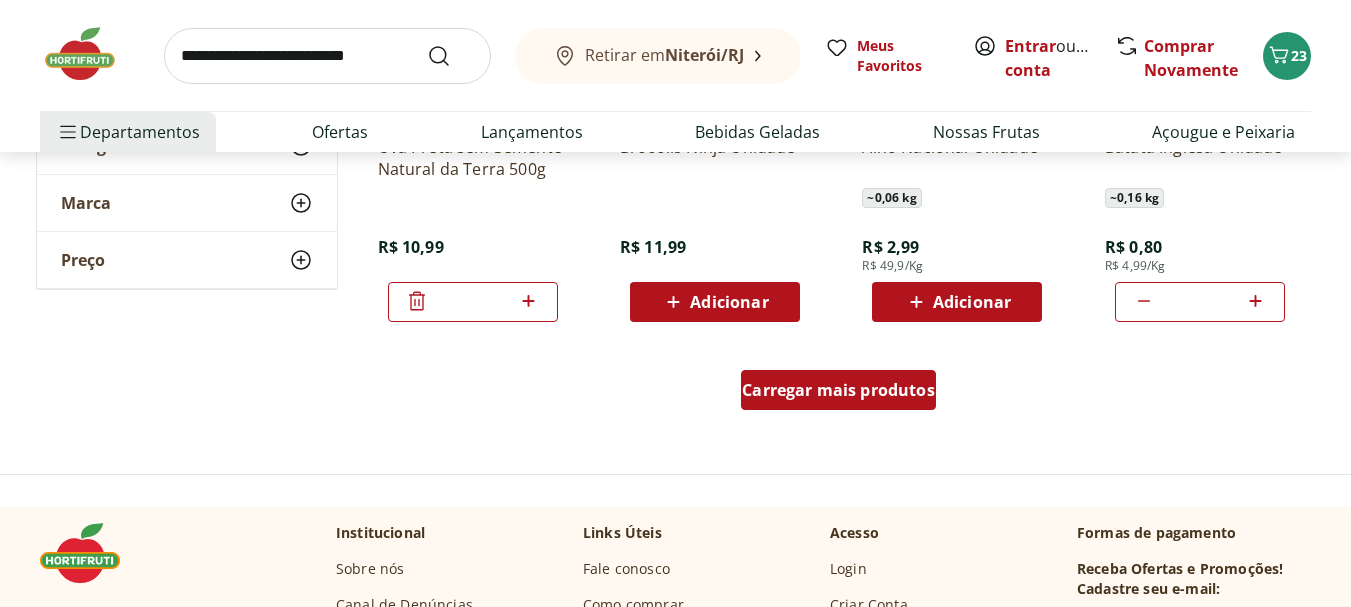 click on "Carregar mais produtos" at bounding box center (838, 390) 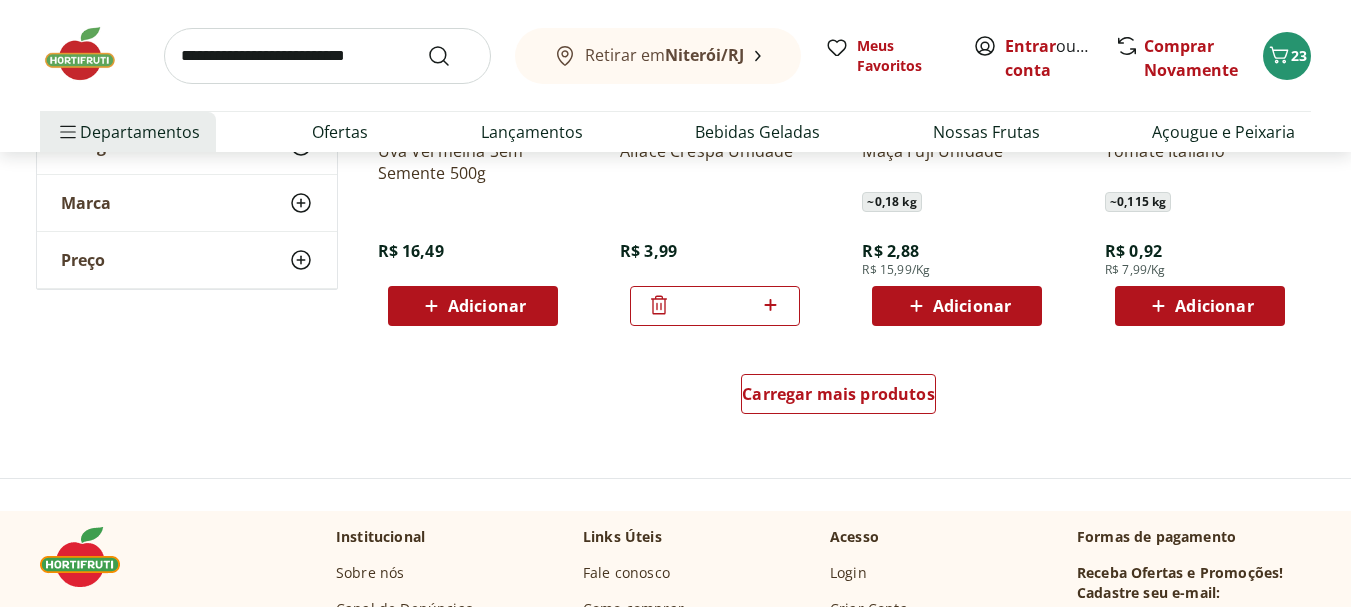 scroll, scrollTop: 2700, scrollLeft: 0, axis: vertical 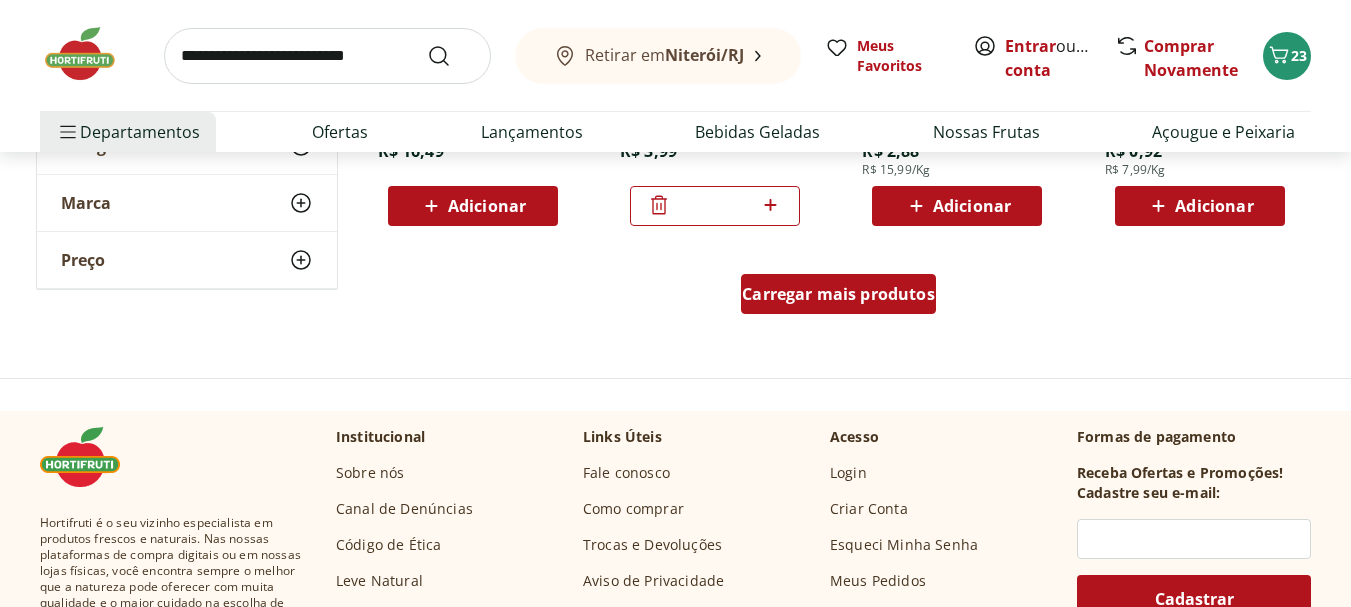 click on "Carregar mais produtos" at bounding box center [838, 294] 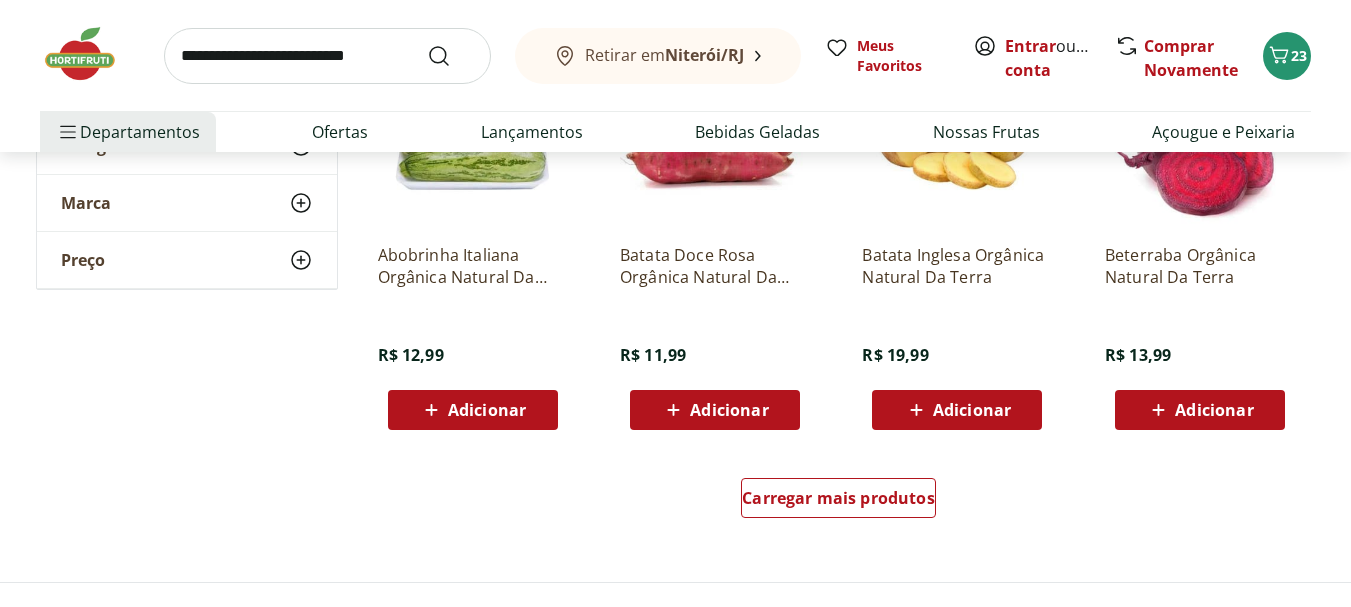 scroll, scrollTop: 3900, scrollLeft: 0, axis: vertical 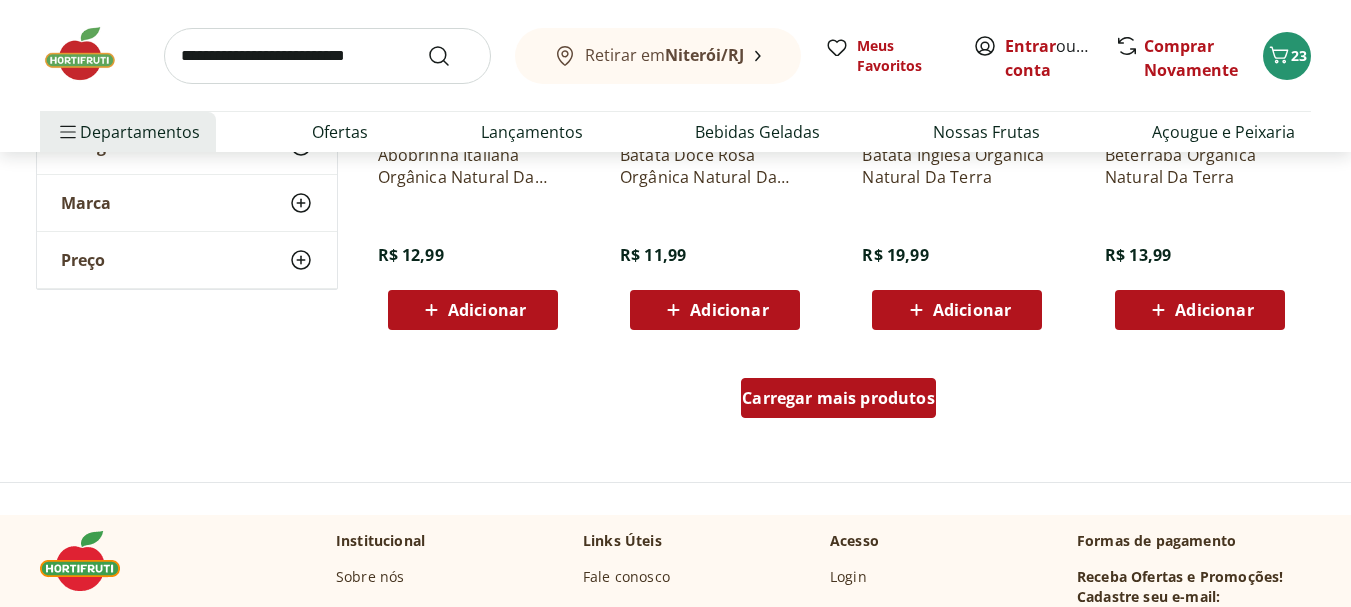 click on "Carregar mais produtos" at bounding box center [838, 398] 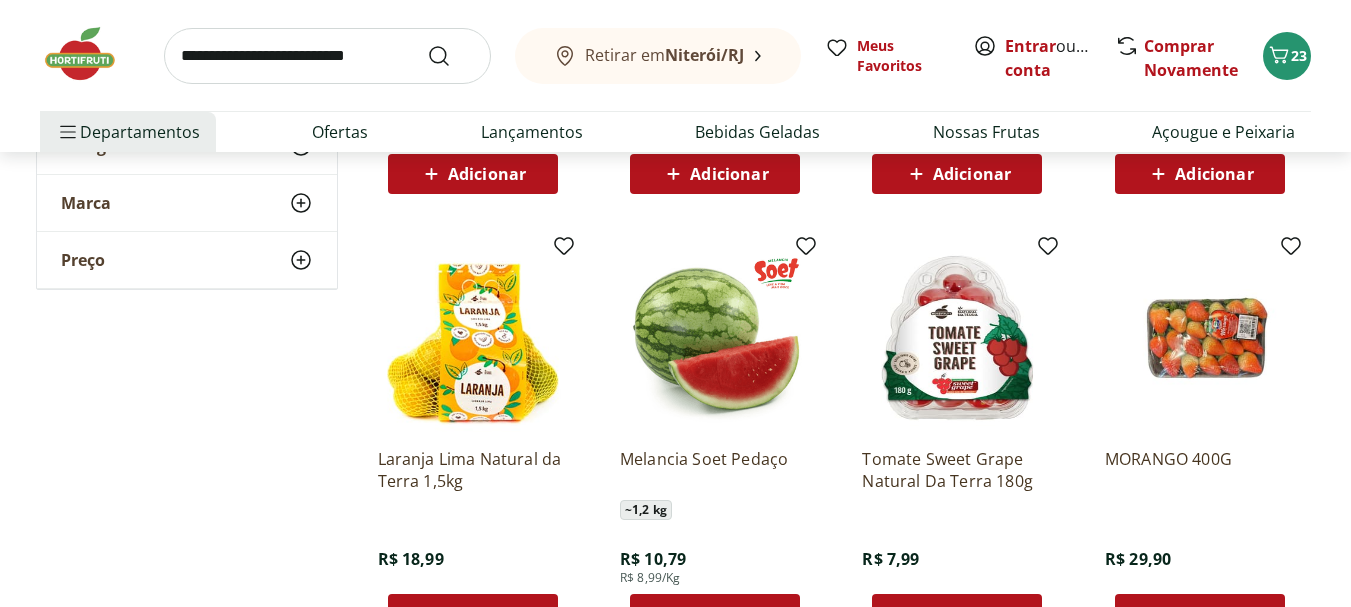 scroll, scrollTop: 5300, scrollLeft: 0, axis: vertical 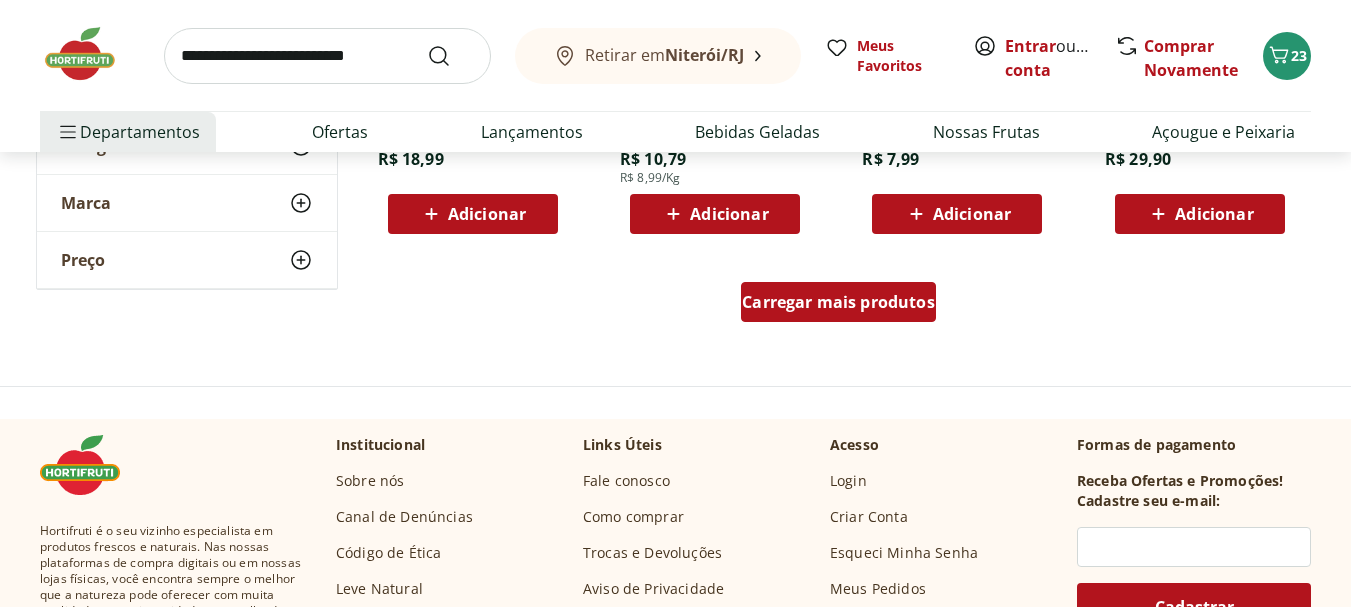 click on "Carregar mais produtos" at bounding box center (838, 302) 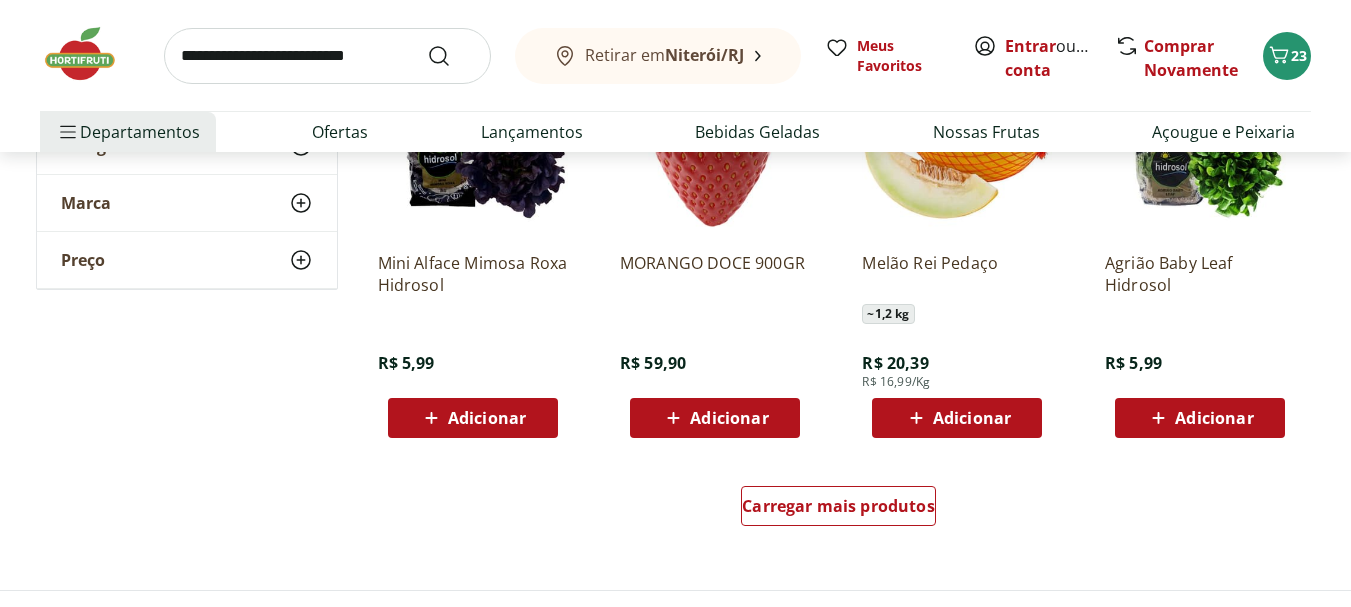 scroll, scrollTop: 6500, scrollLeft: 0, axis: vertical 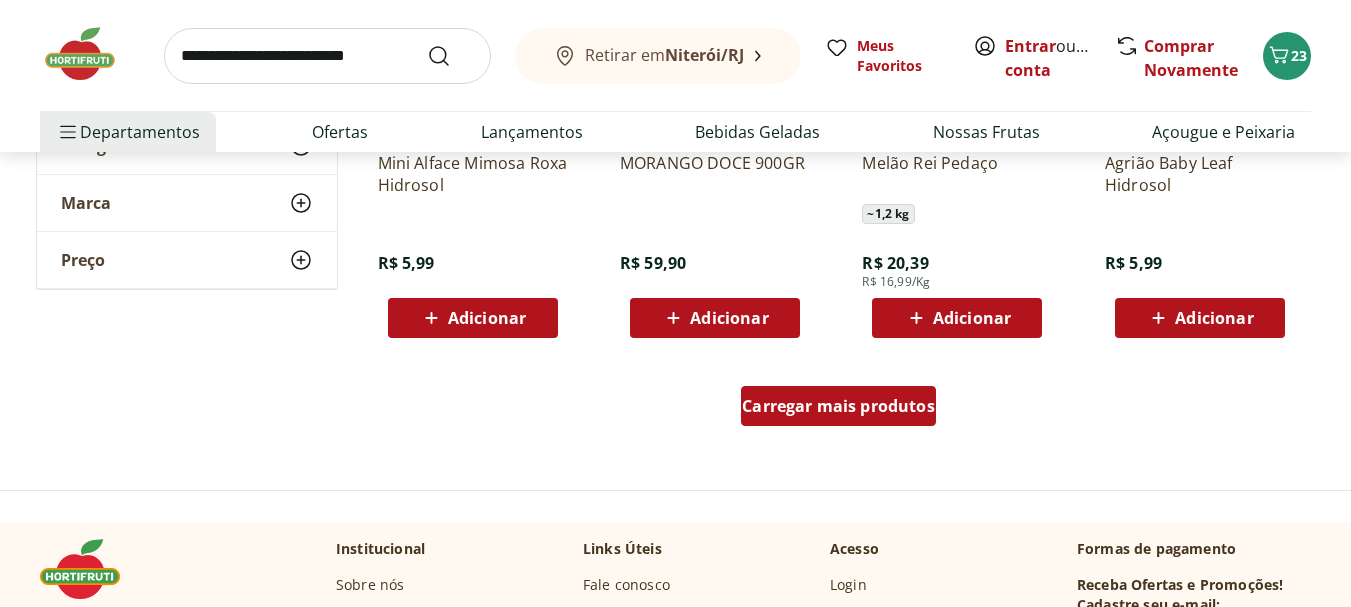 click on "Carregar mais produtos" at bounding box center [838, 406] 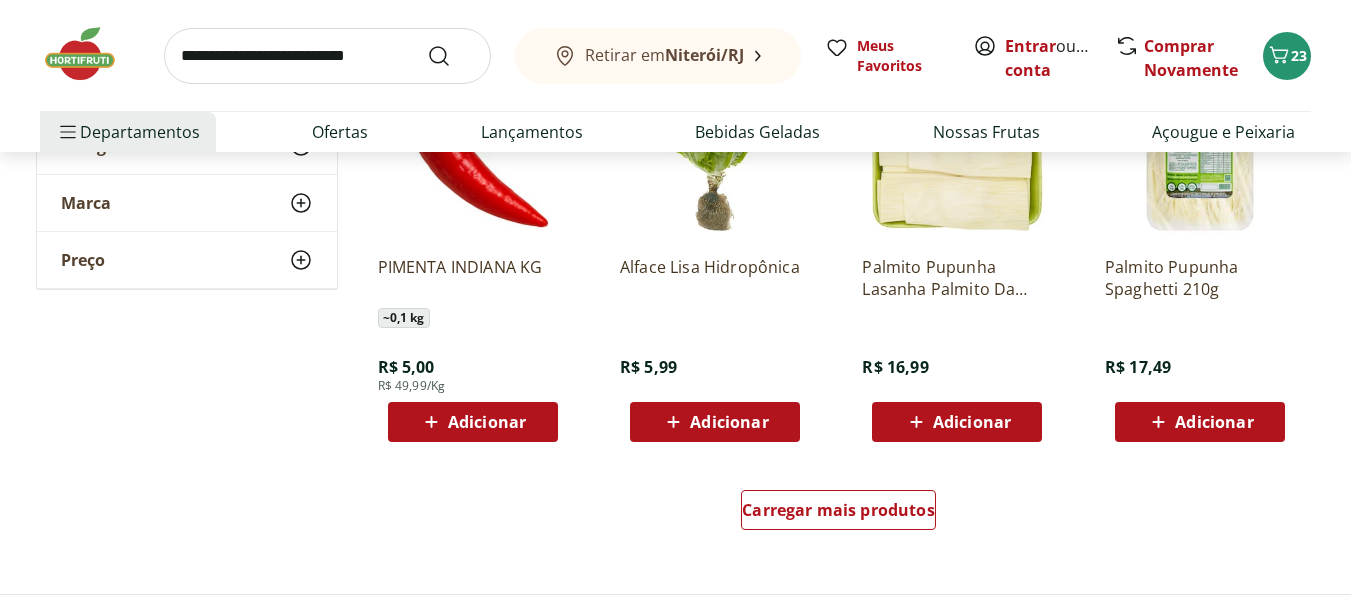 scroll, scrollTop: 7800, scrollLeft: 0, axis: vertical 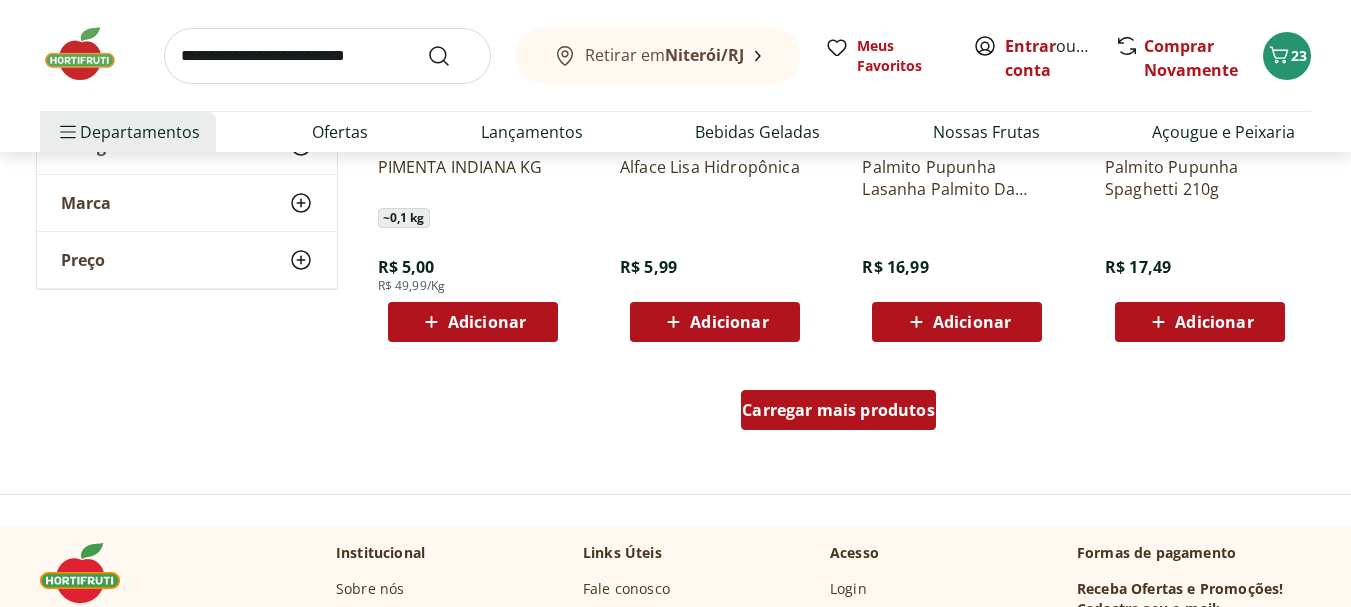 click on "Carregar mais produtos" at bounding box center (838, 410) 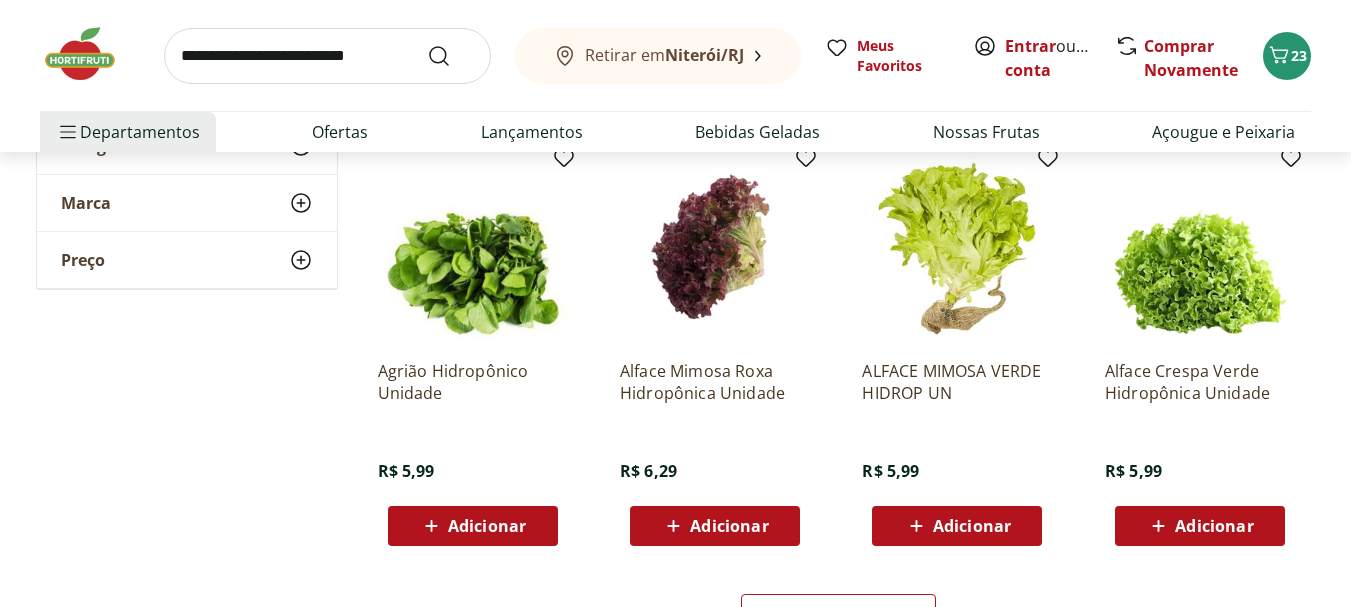 scroll, scrollTop: 9100, scrollLeft: 0, axis: vertical 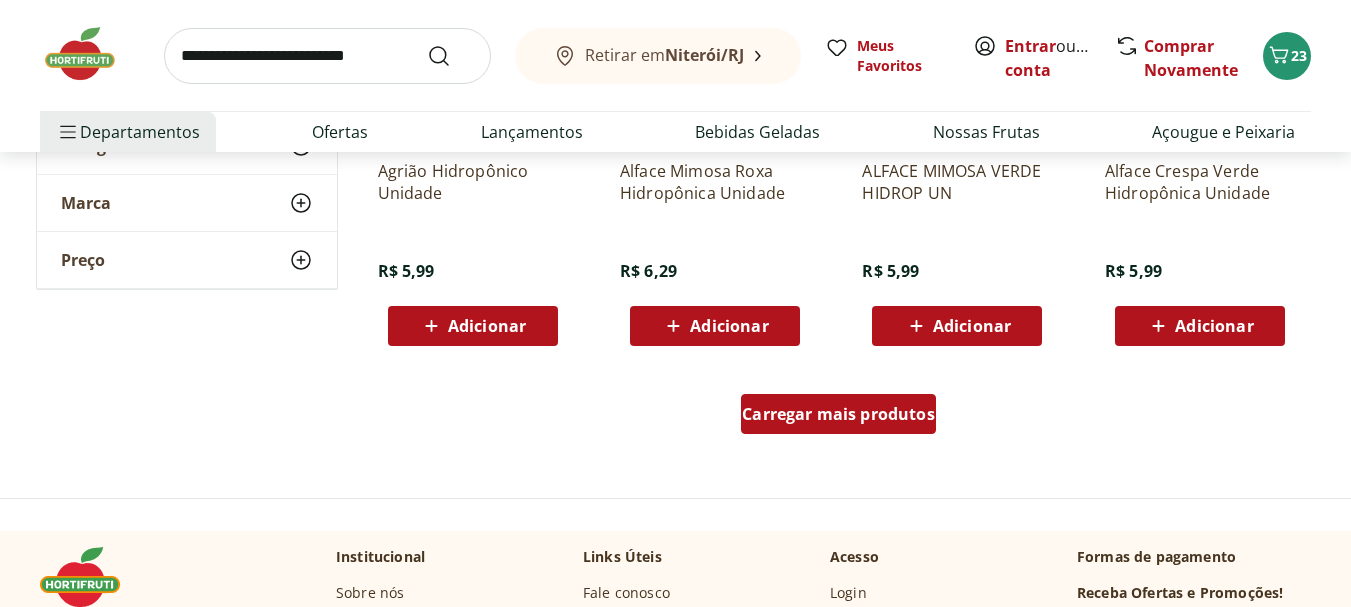 click on "Carregar mais produtos" at bounding box center [838, 414] 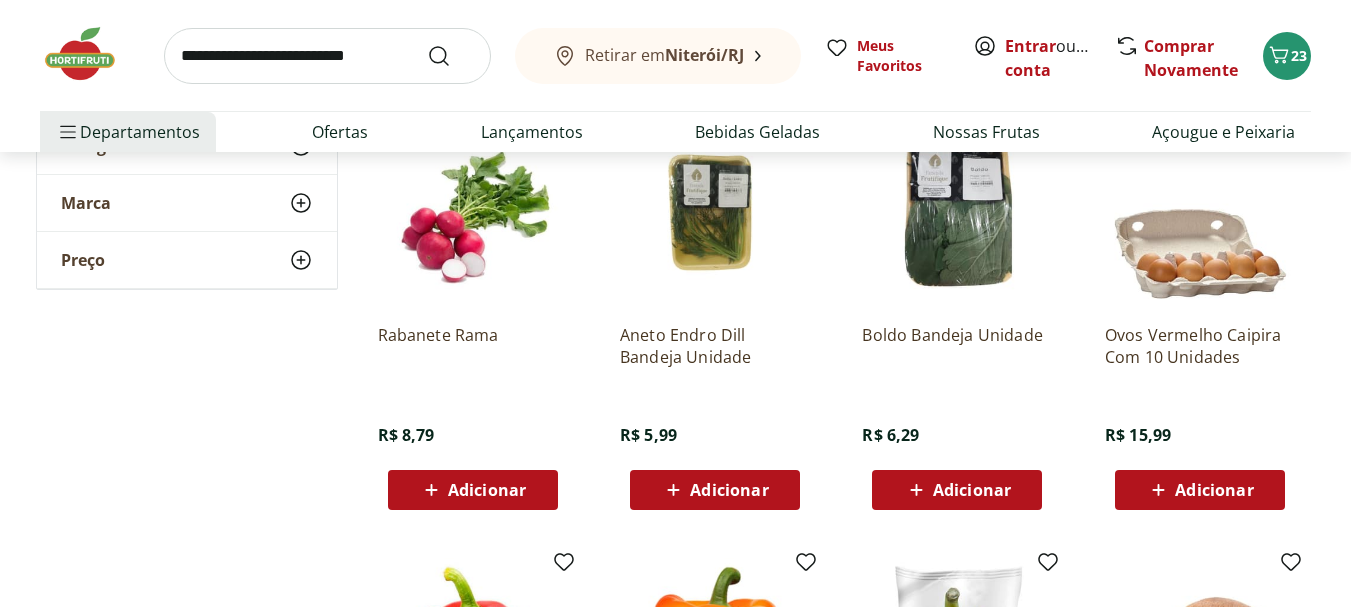 scroll, scrollTop: 9900, scrollLeft: 0, axis: vertical 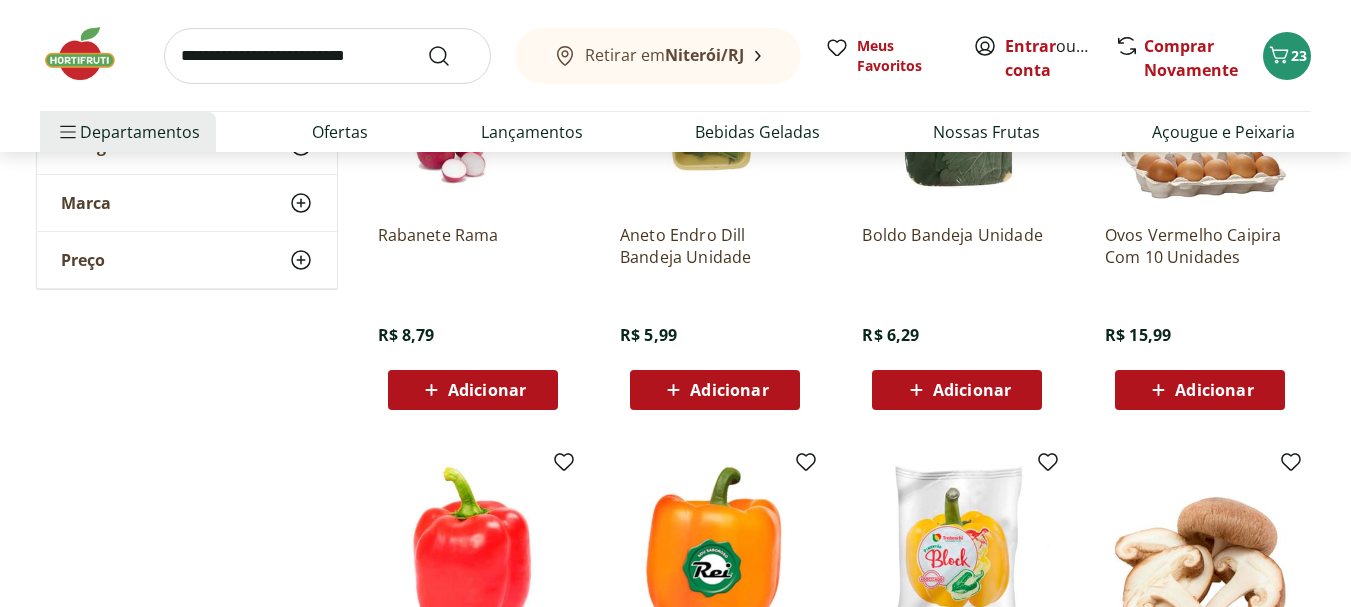 click at bounding box center [327, 56] 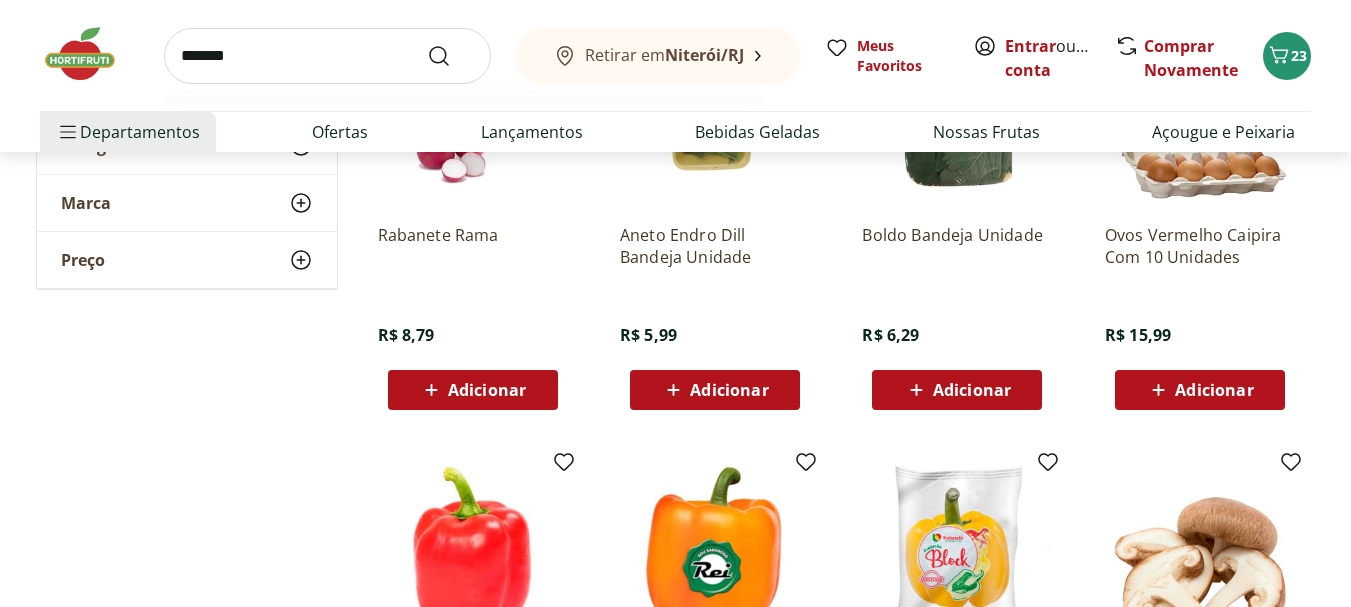 type on "*******" 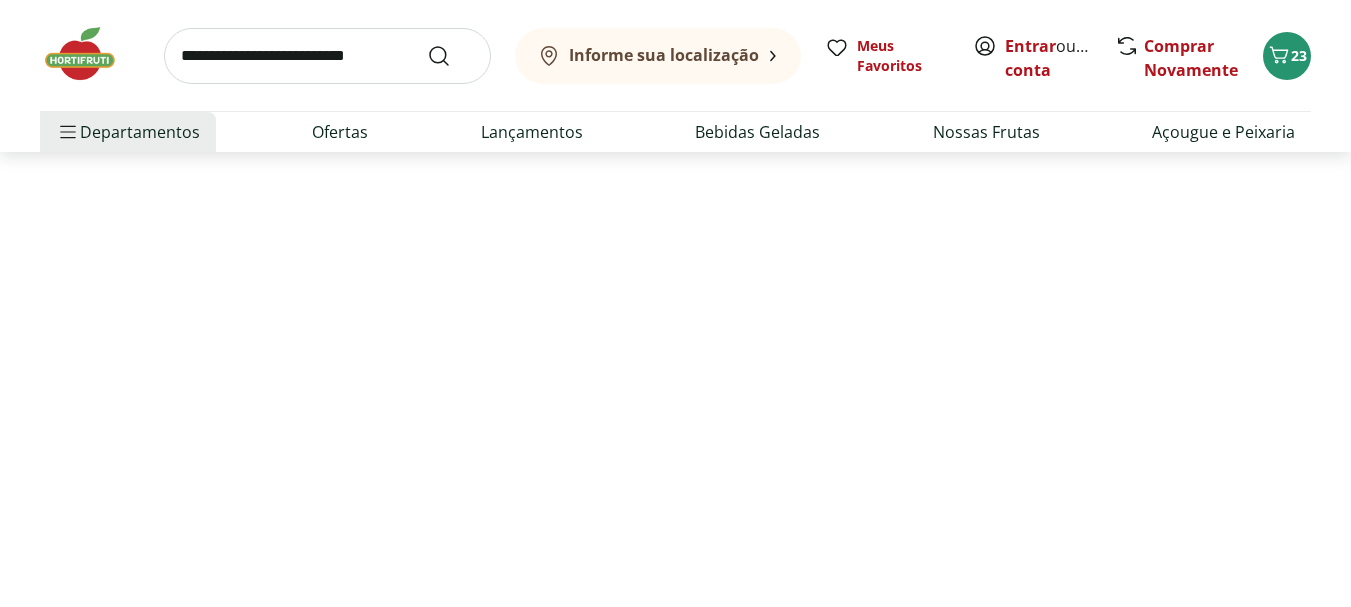 scroll, scrollTop: 0, scrollLeft: 0, axis: both 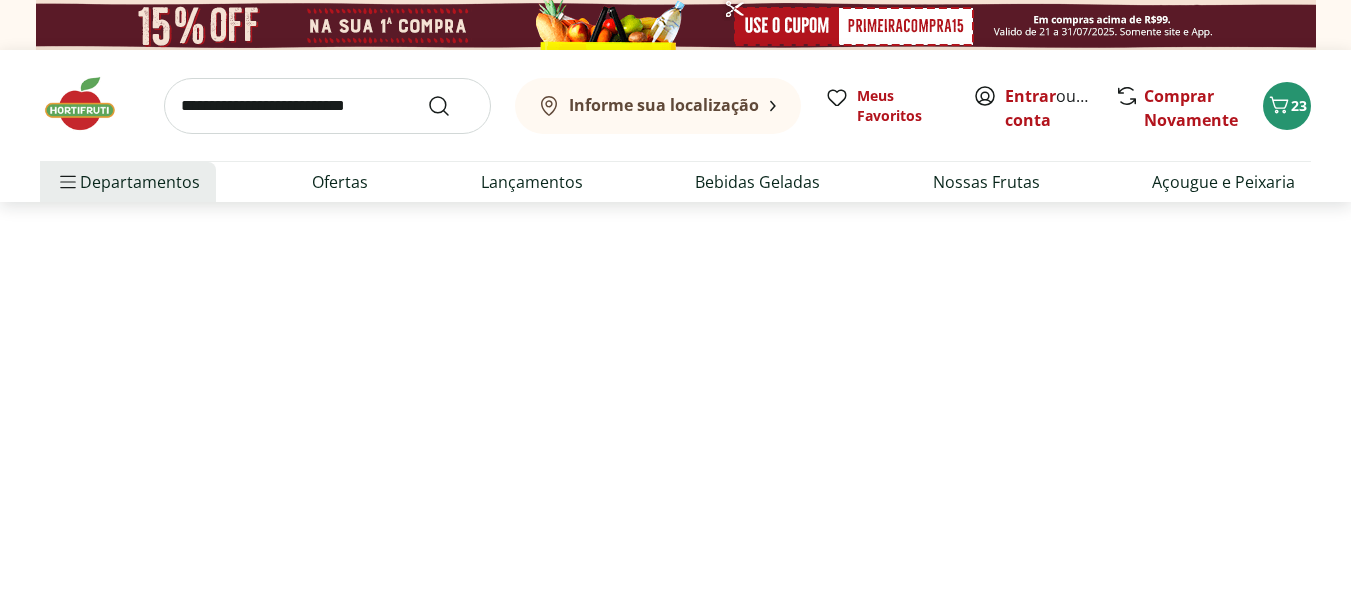 select on "**********" 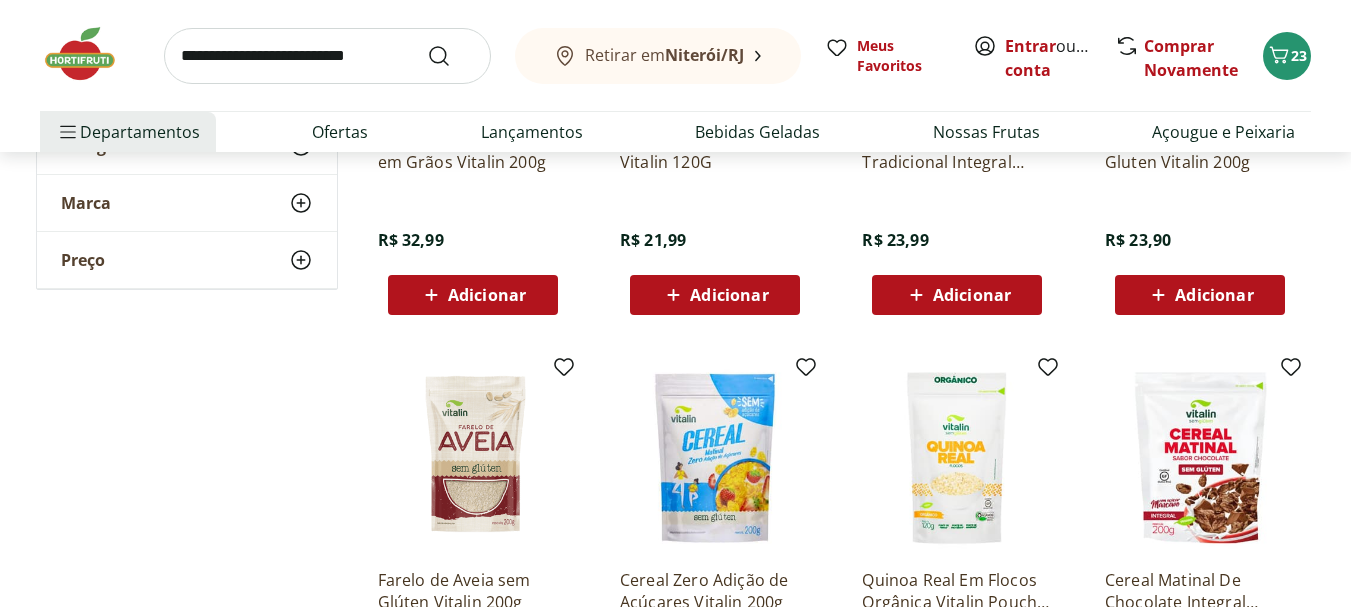 scroll, scrollTop: 700, scrollLeft: 0, axis: vertical 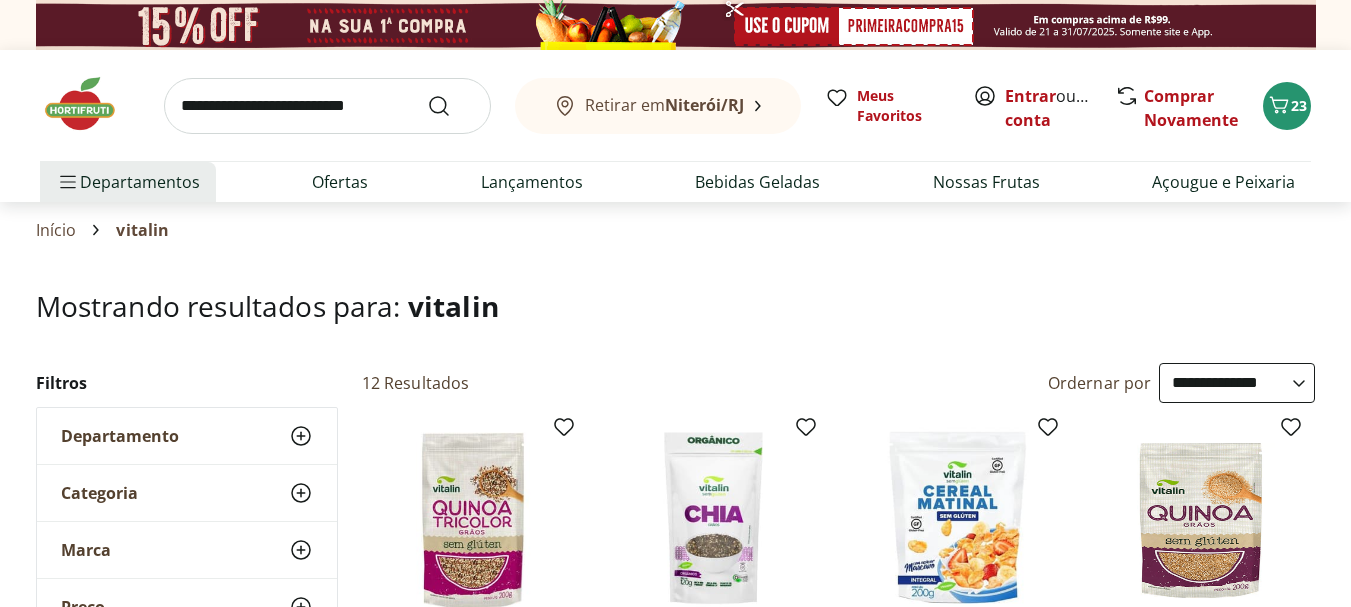 select on "**********" 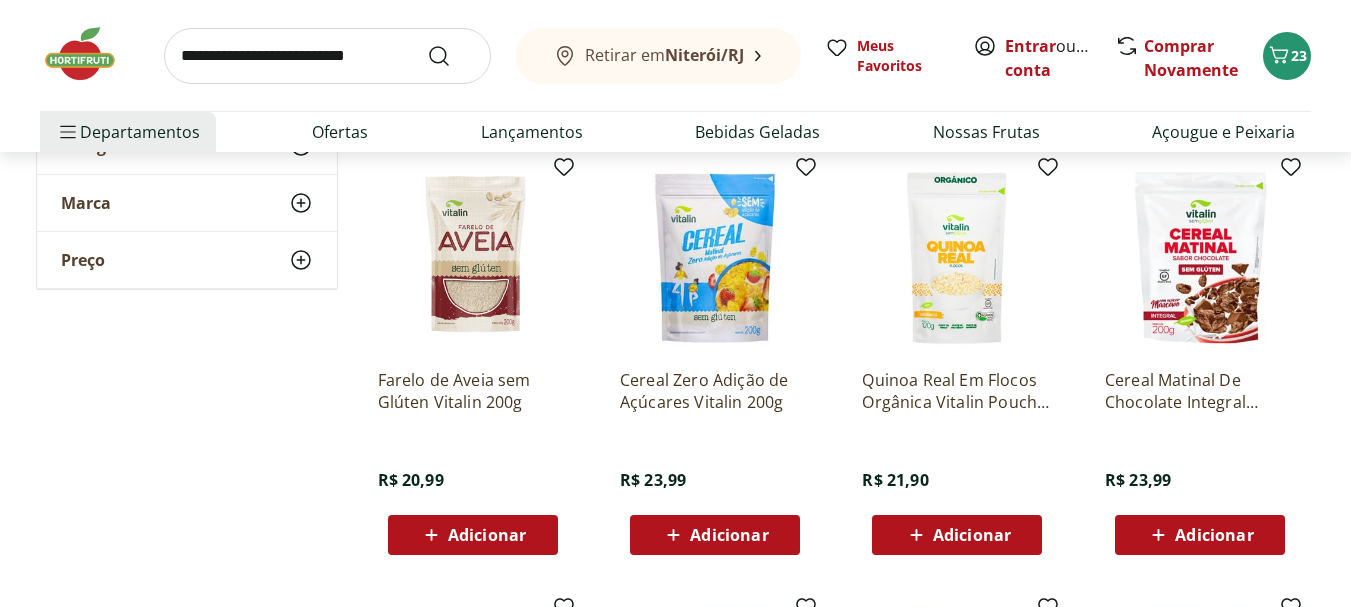 click on "Adicionar" at bounding box center (729, 535) 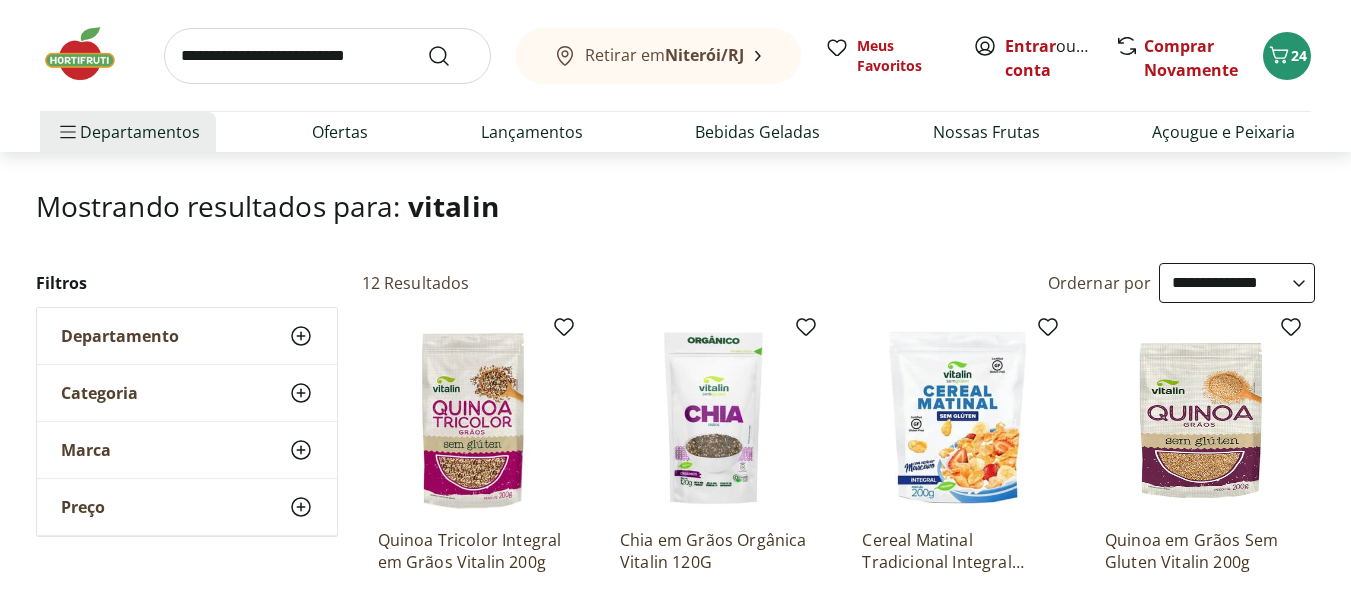 scroll, scrollTop: 0, scrollLeft: 0, axis: both 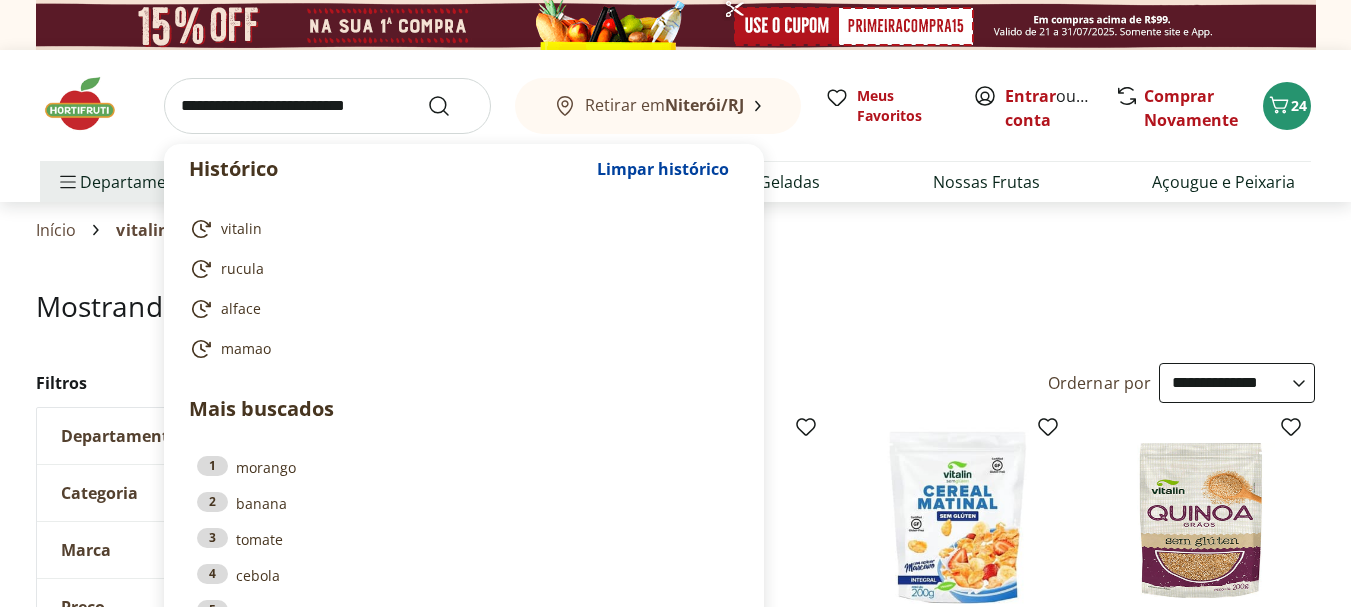 click at bounding box center [327, 106] 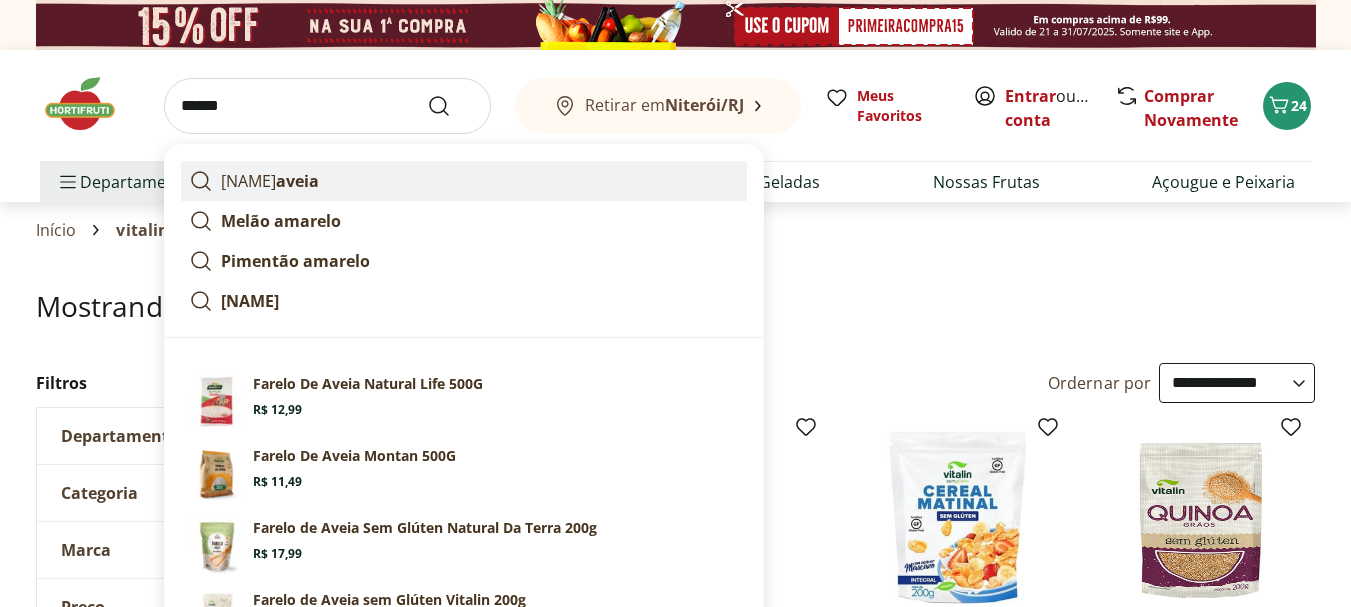 click on "farelo  aveia" at bounding box center [270, 181] 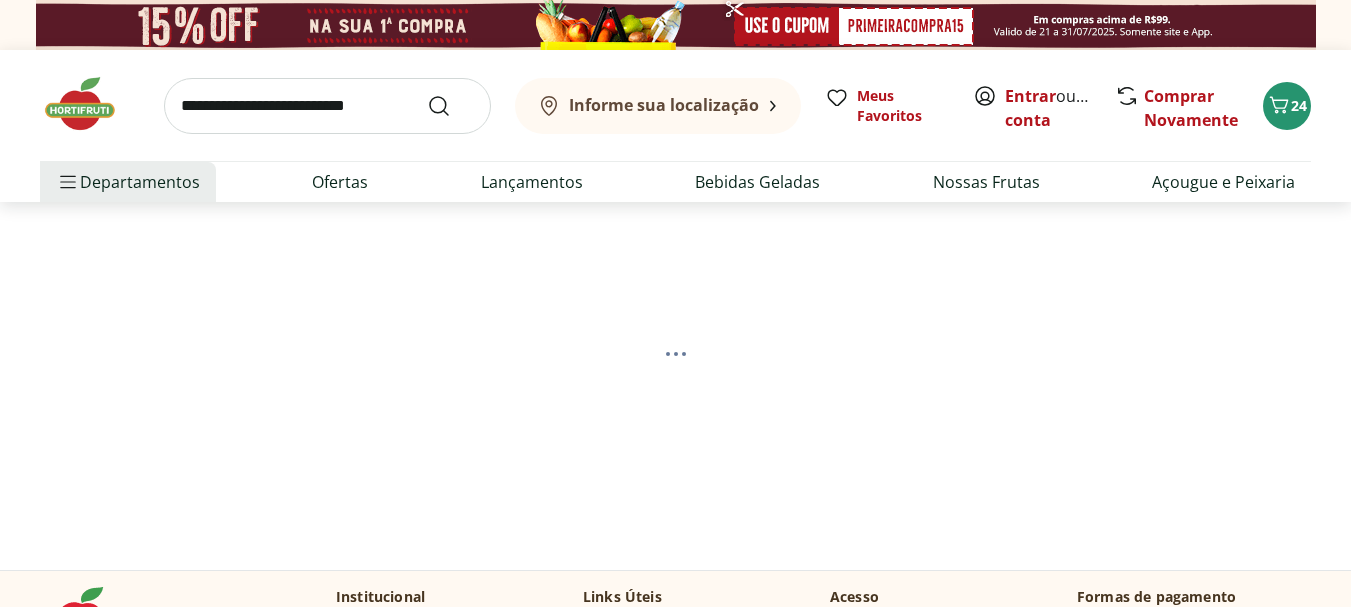 scroll, scrollTop: 0, scrollLeft: 0, axis: both 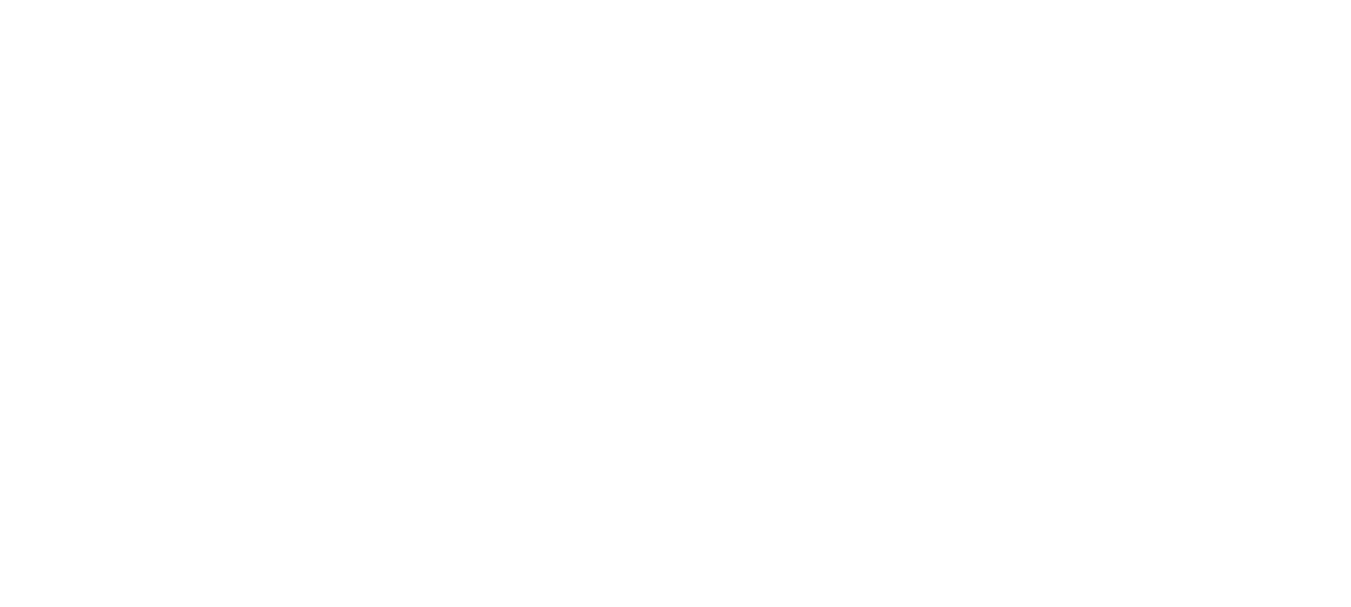 select on "**********" 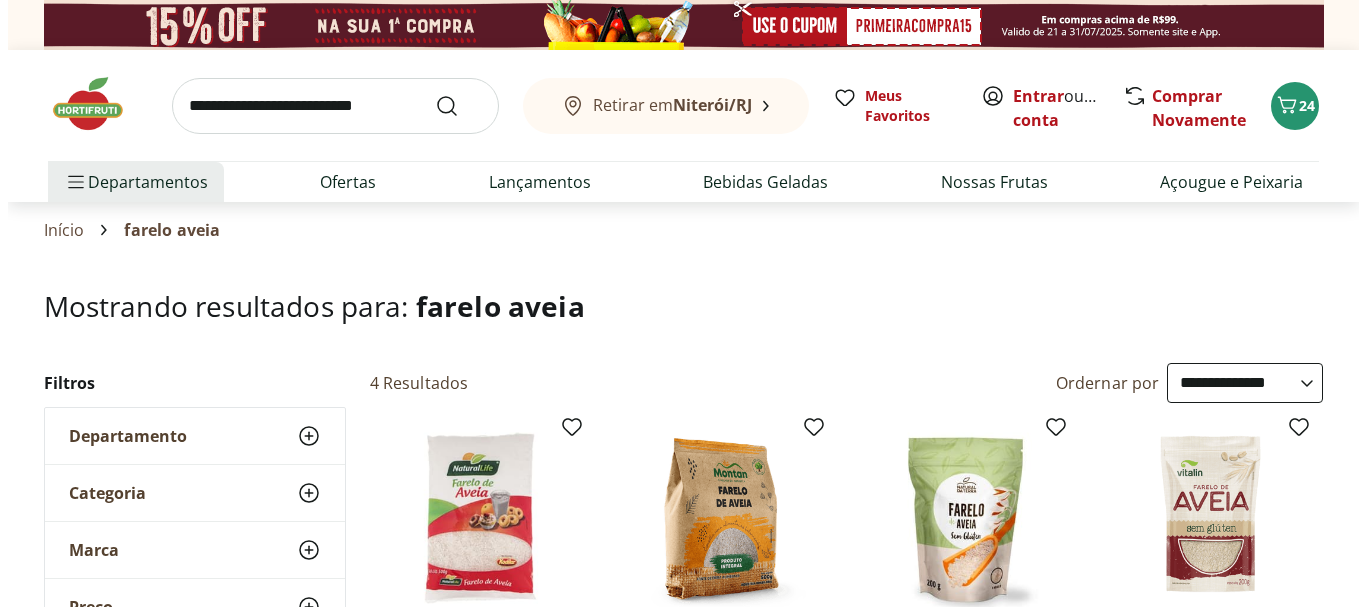 scroll, scrollTop: 200, scrollLeft: 0, axis: vertical 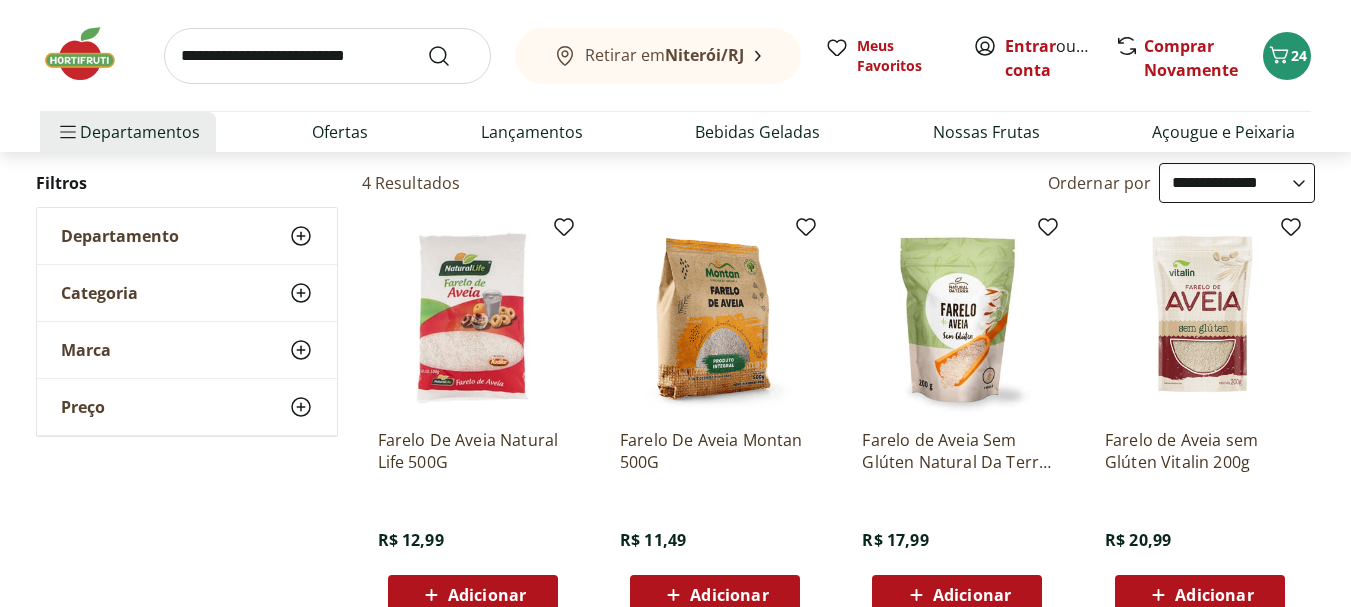 click on "Adicionar" at bounding box center (487, 595) 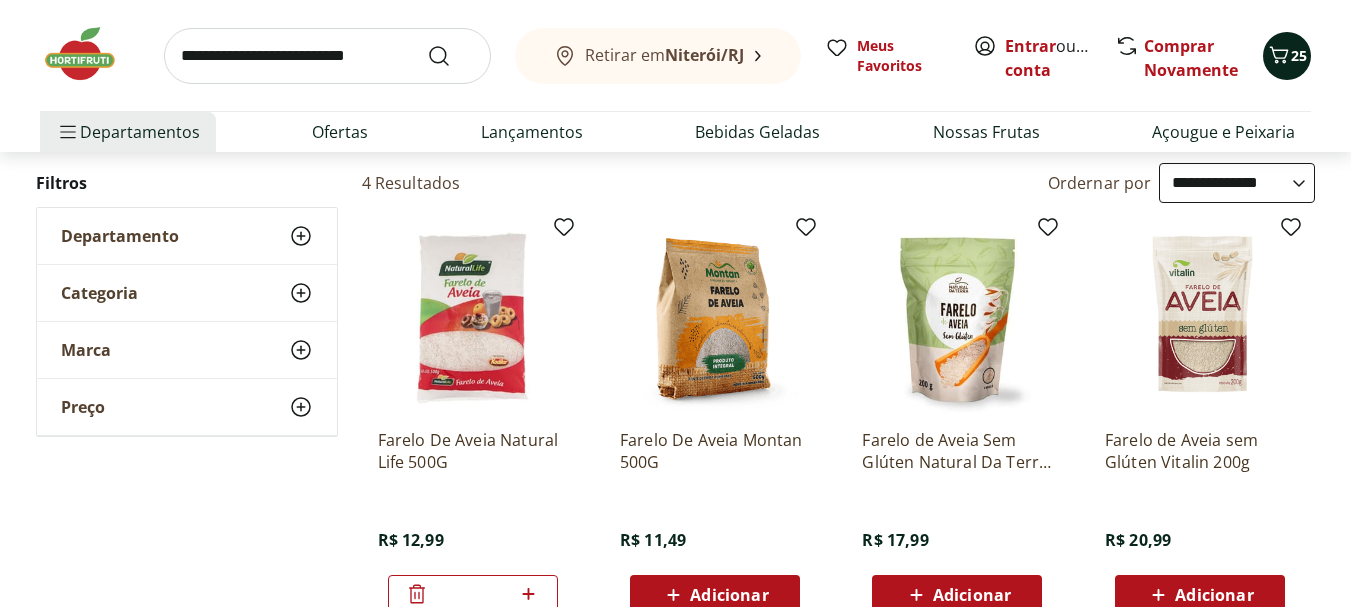 click on "25" at bounding box center (1287, 56) 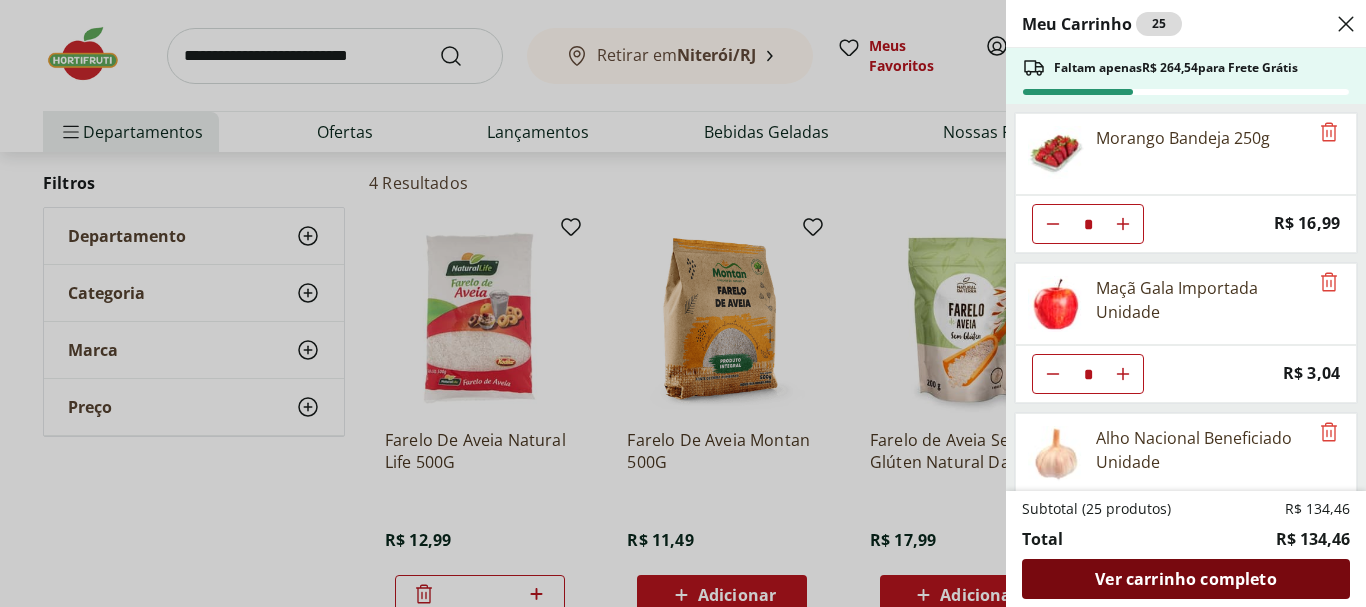click on "Ver carrinho completo" at bounding box center (1185, 579) 